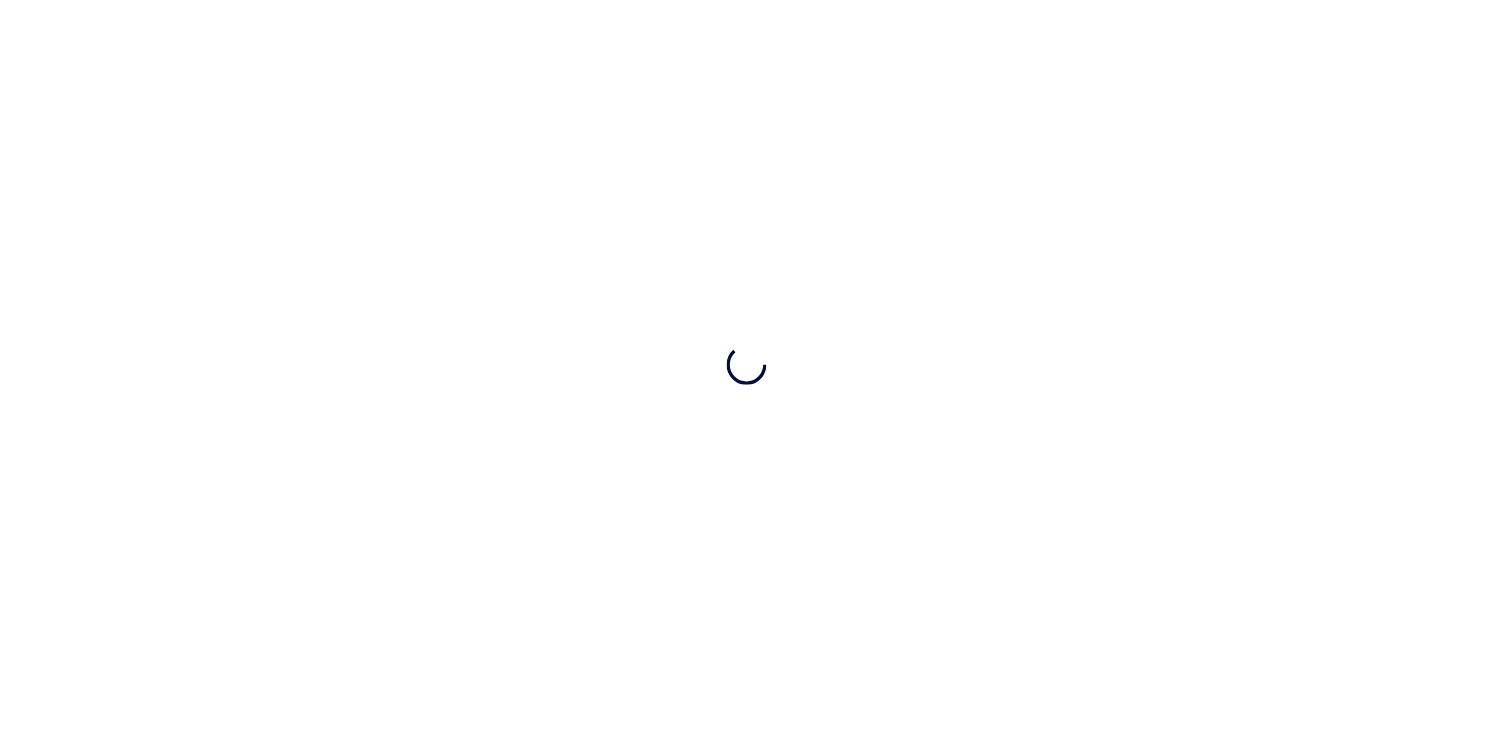 scroll, scrollTop: 0, scrollLeft: 0, axis: both 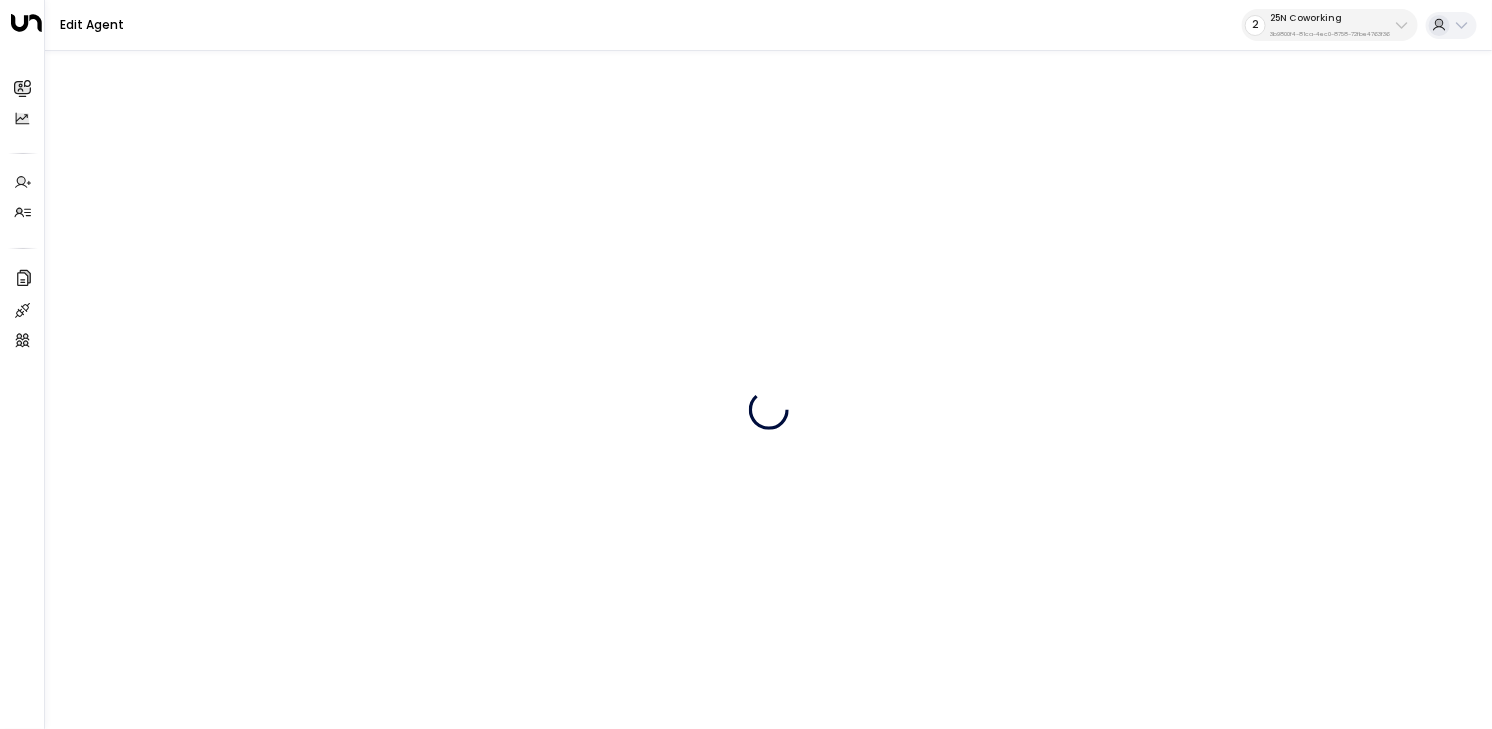 click on "2 25N Coworking 3b9800f4-81ca-4ec0-8758-72fbe4763f36" at bounding box center [1330, 25] 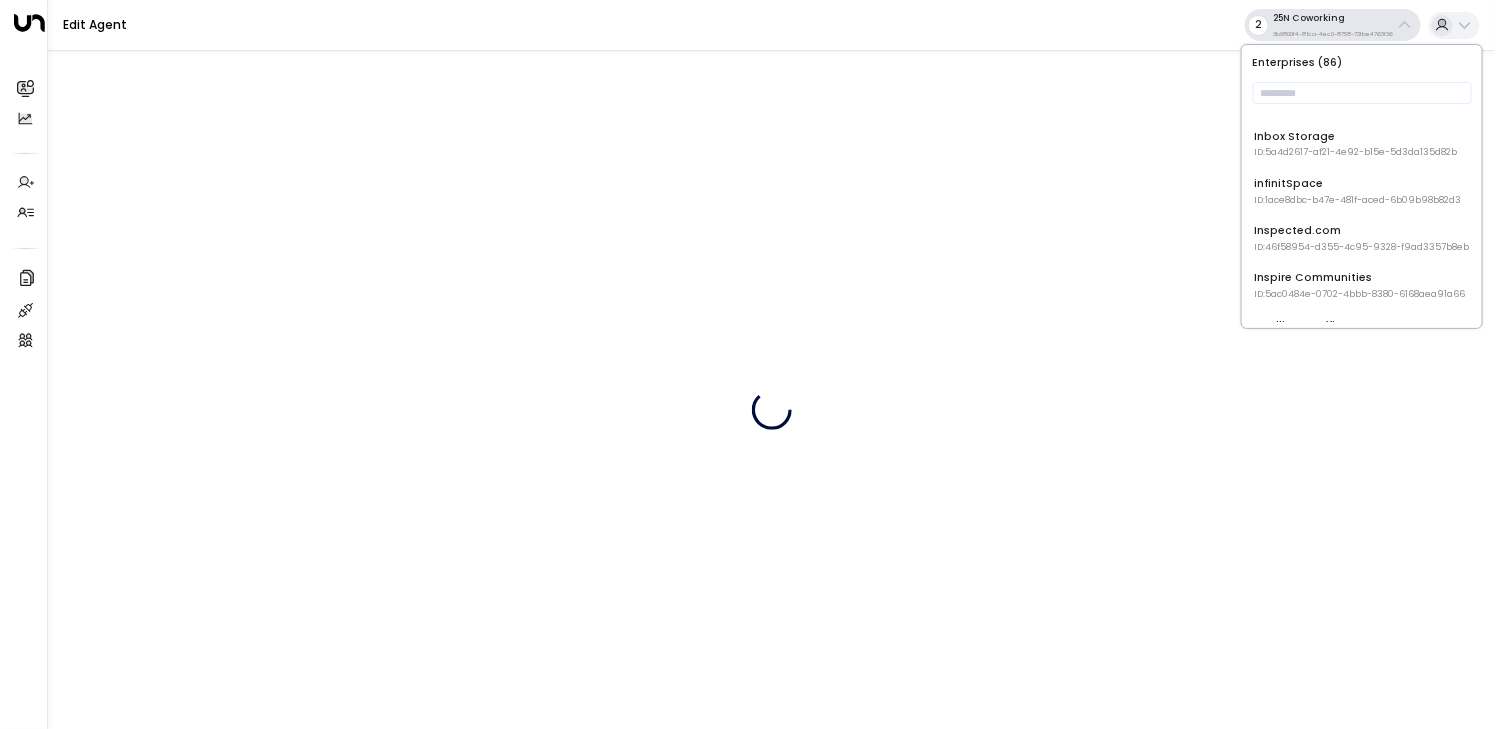 scroll, scrollTop: 854, scrollLeft: 0, axis: vertical 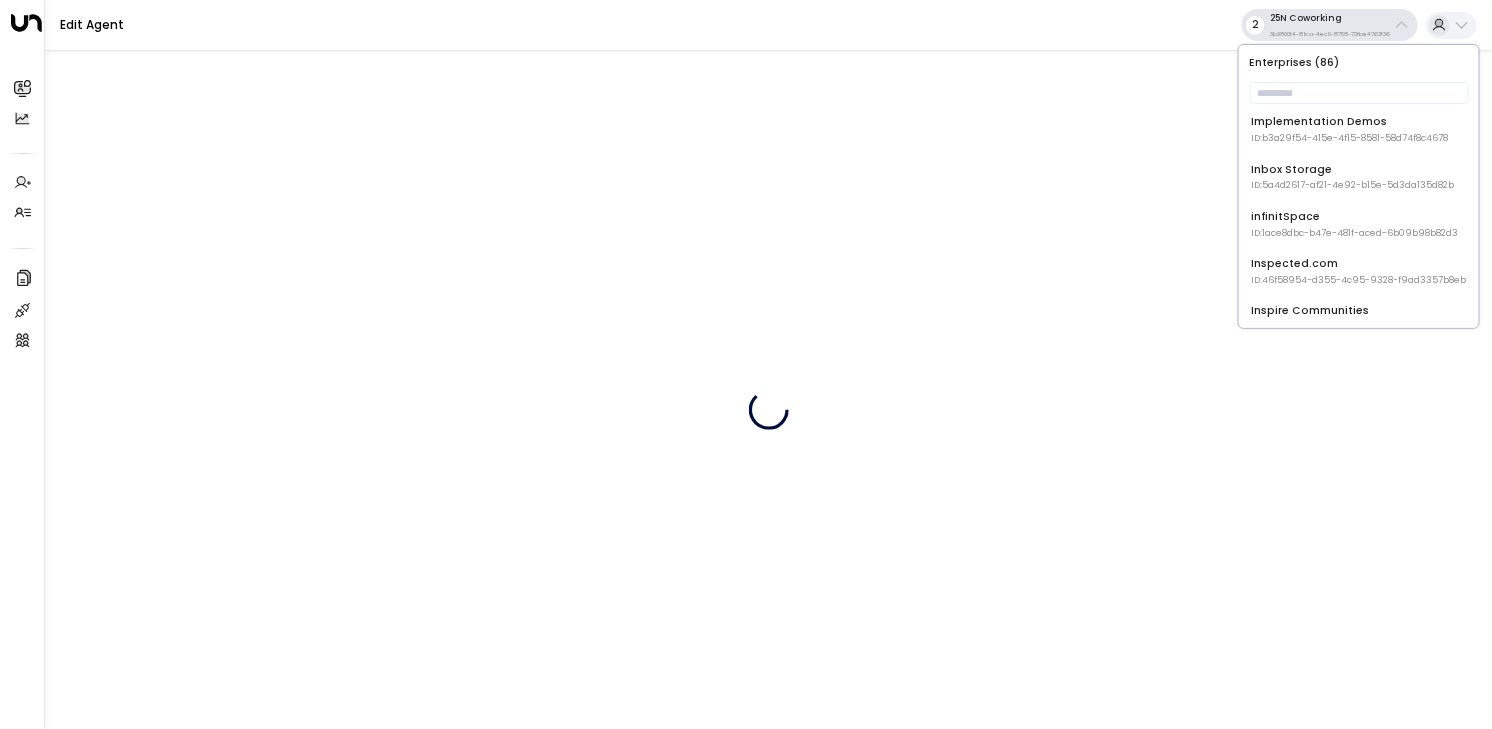 click on "Implementation Demos ID:  b3a29f54-415e-4f15-8581-58d74f8c4678" at bounding box center (1349, 129) 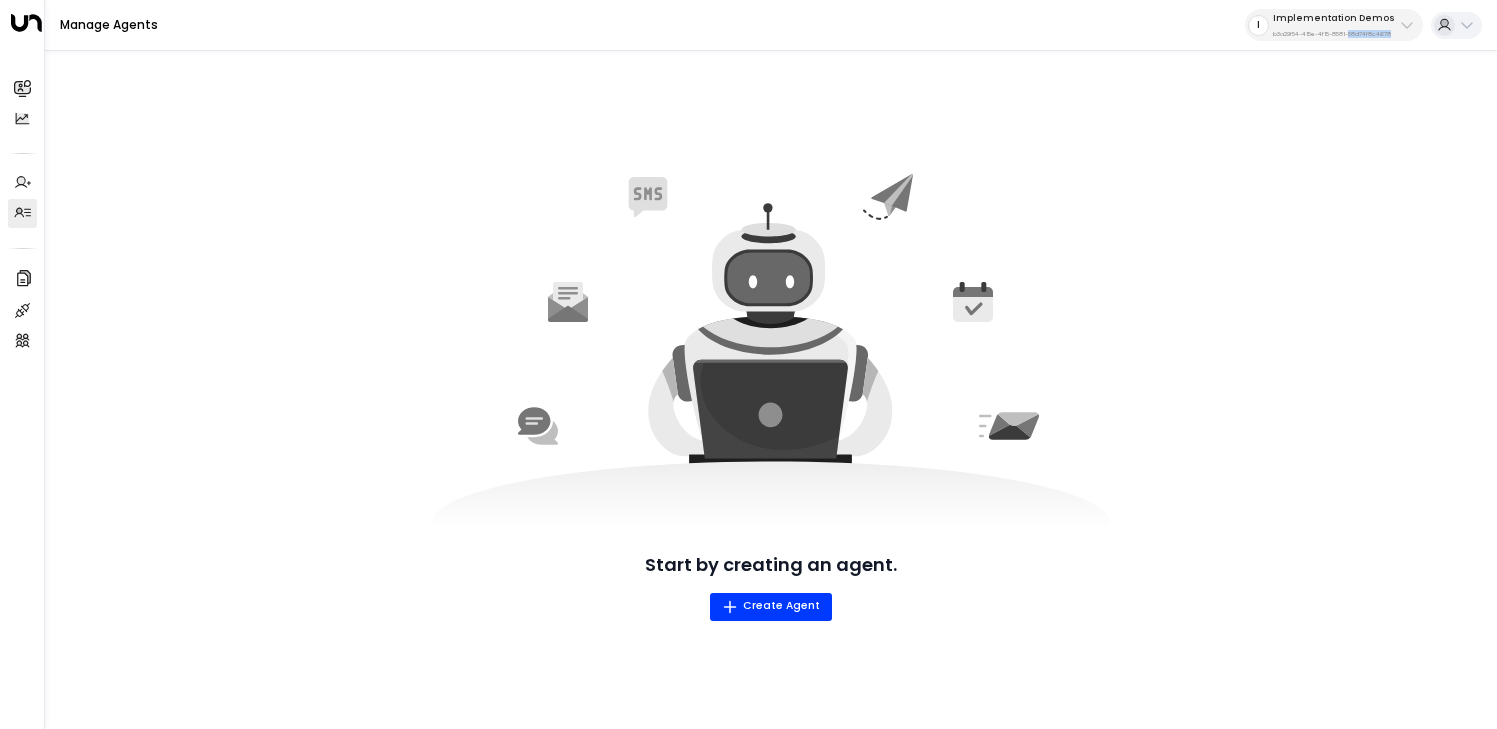 click on "b3a29f54-415e-4f15-8581-58d74f8c4678" at bounding box center (1334, 34) 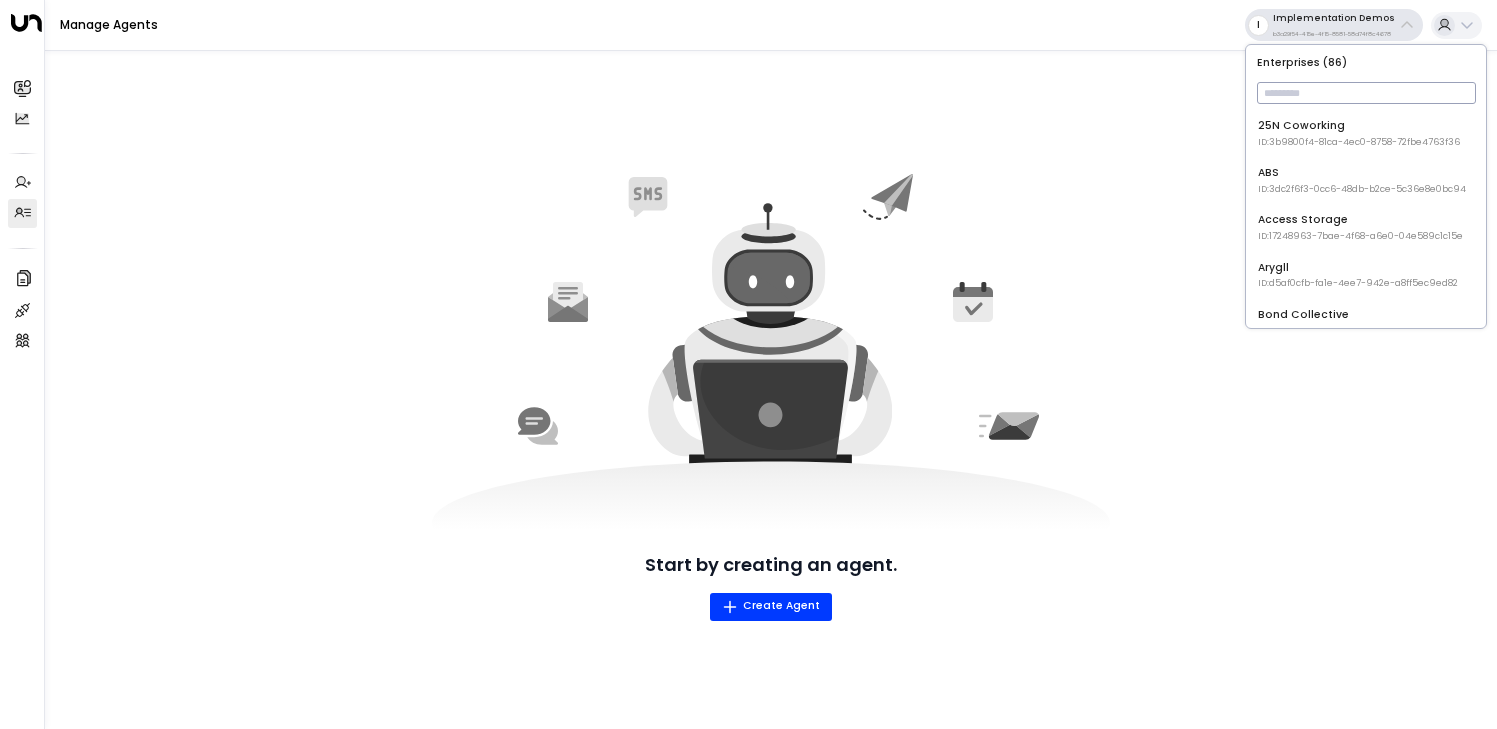 click at bounding box center [1366, 93] 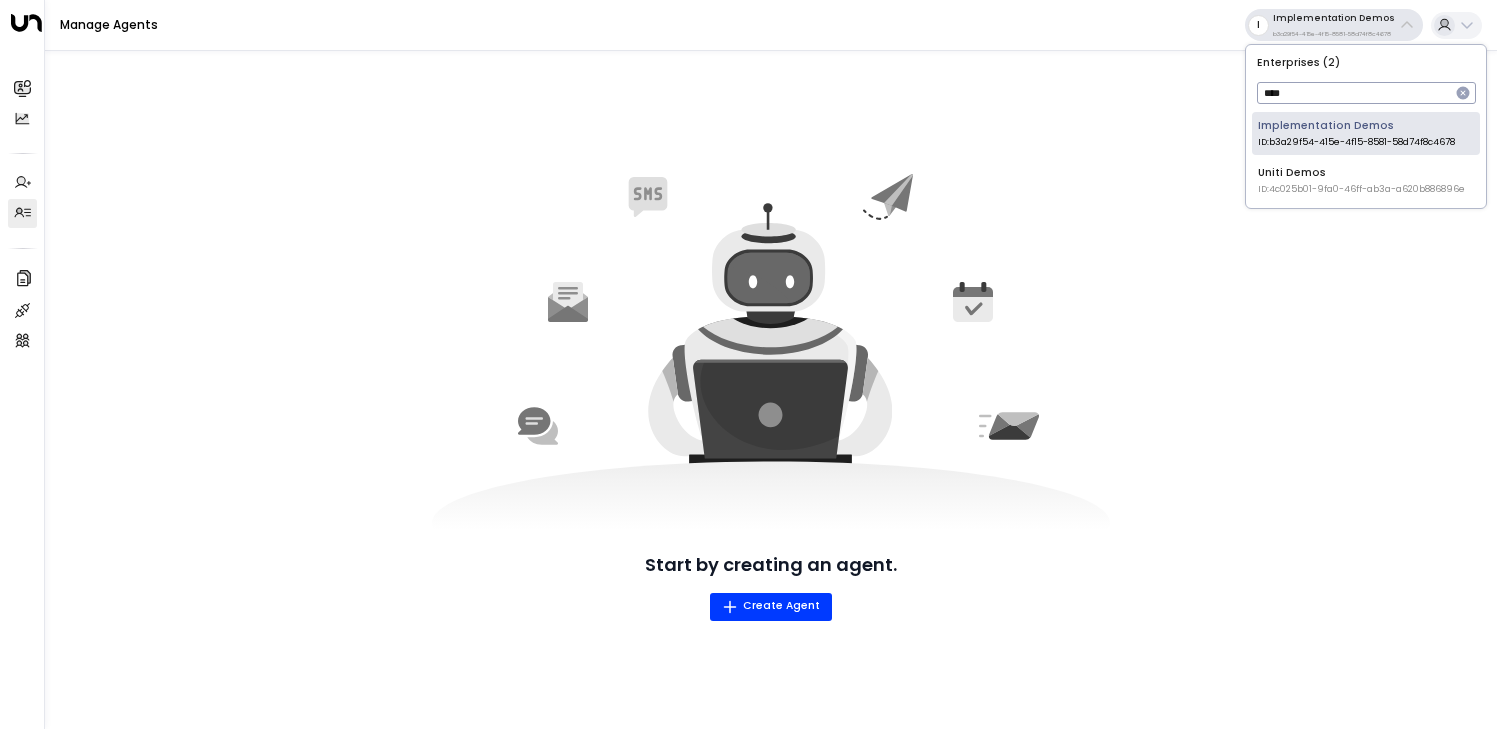 type on "*****" 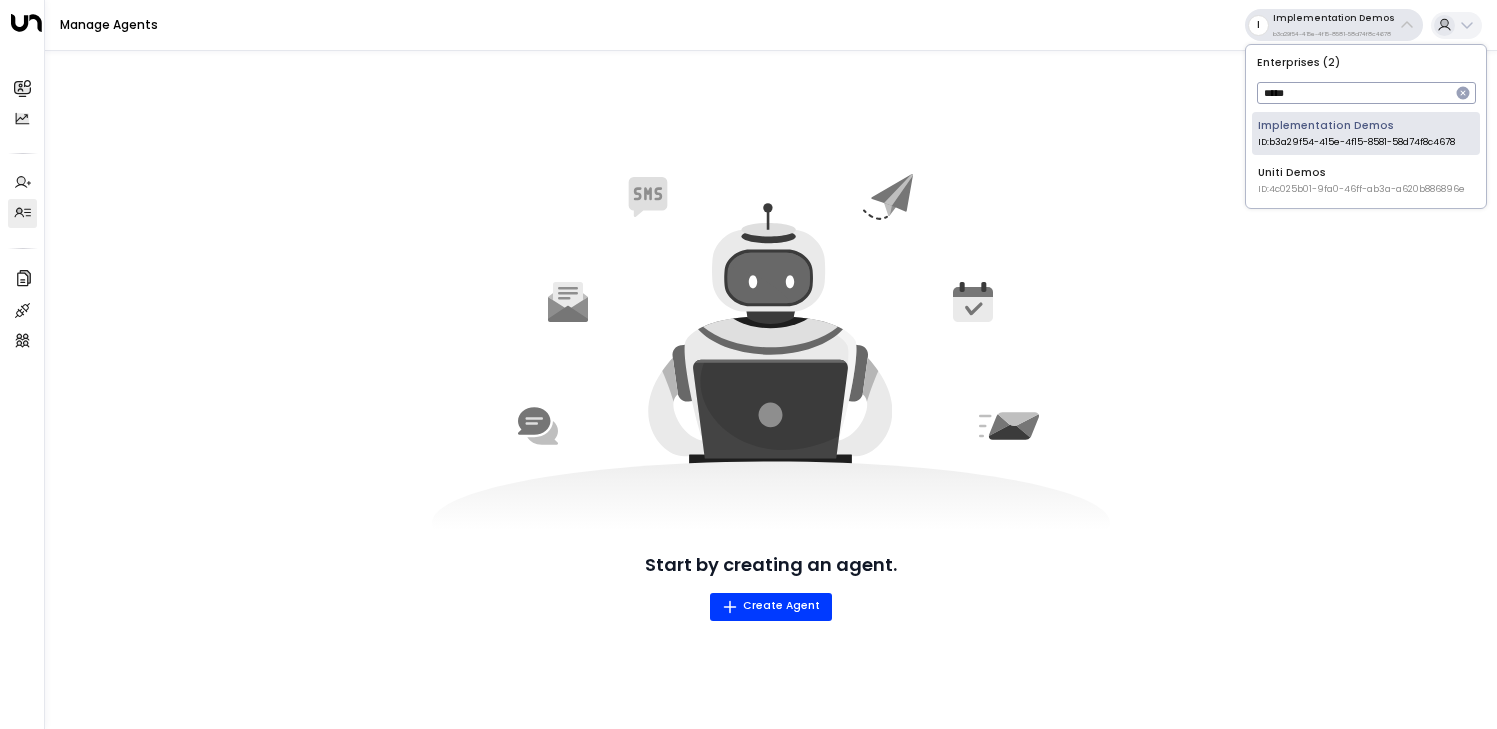 click on "Uniti Demos ID:  4c025b01-9fa0-46ff-ab3a-a620b886896e" at bounding box center (1361, 180) 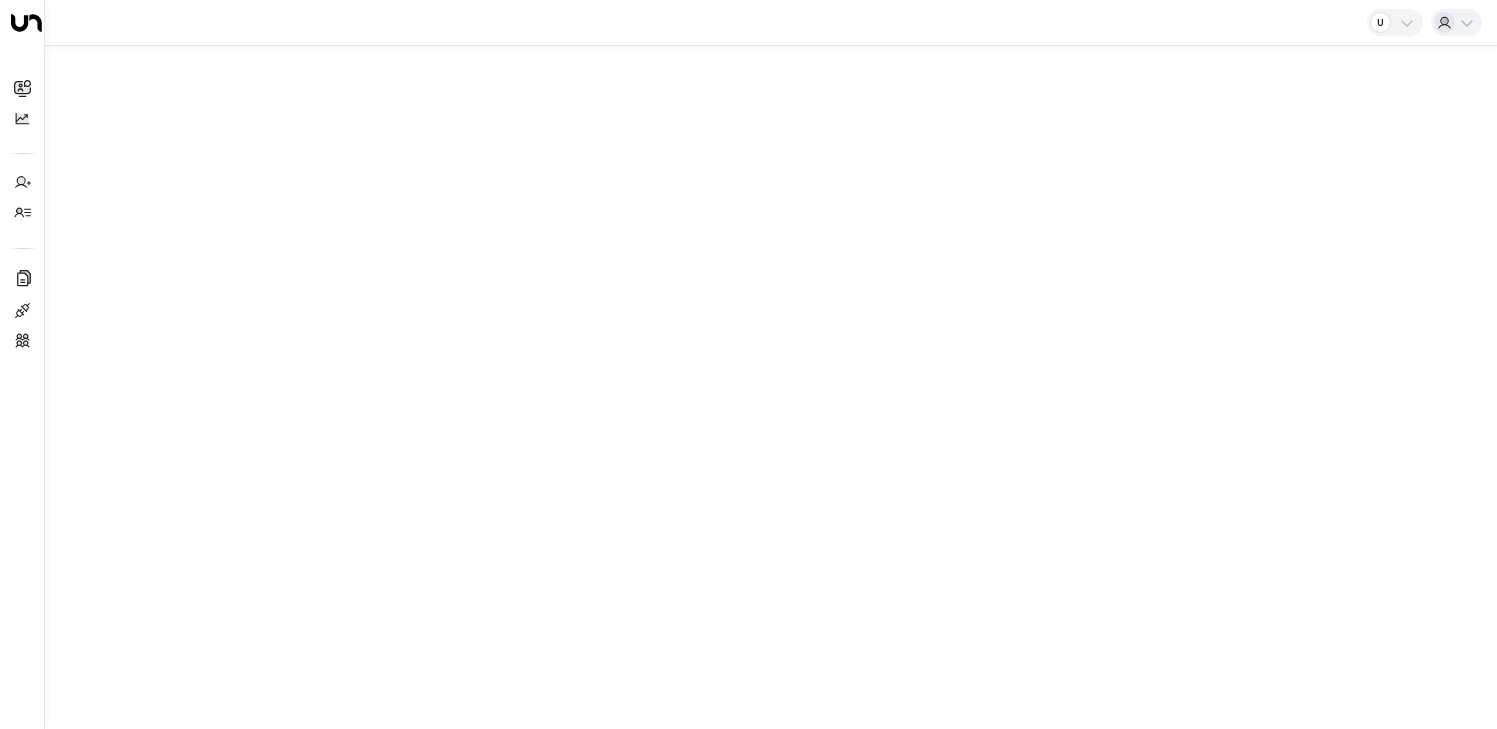 scroll, scrollTop: 0, scrollLeft: 0, axis: both 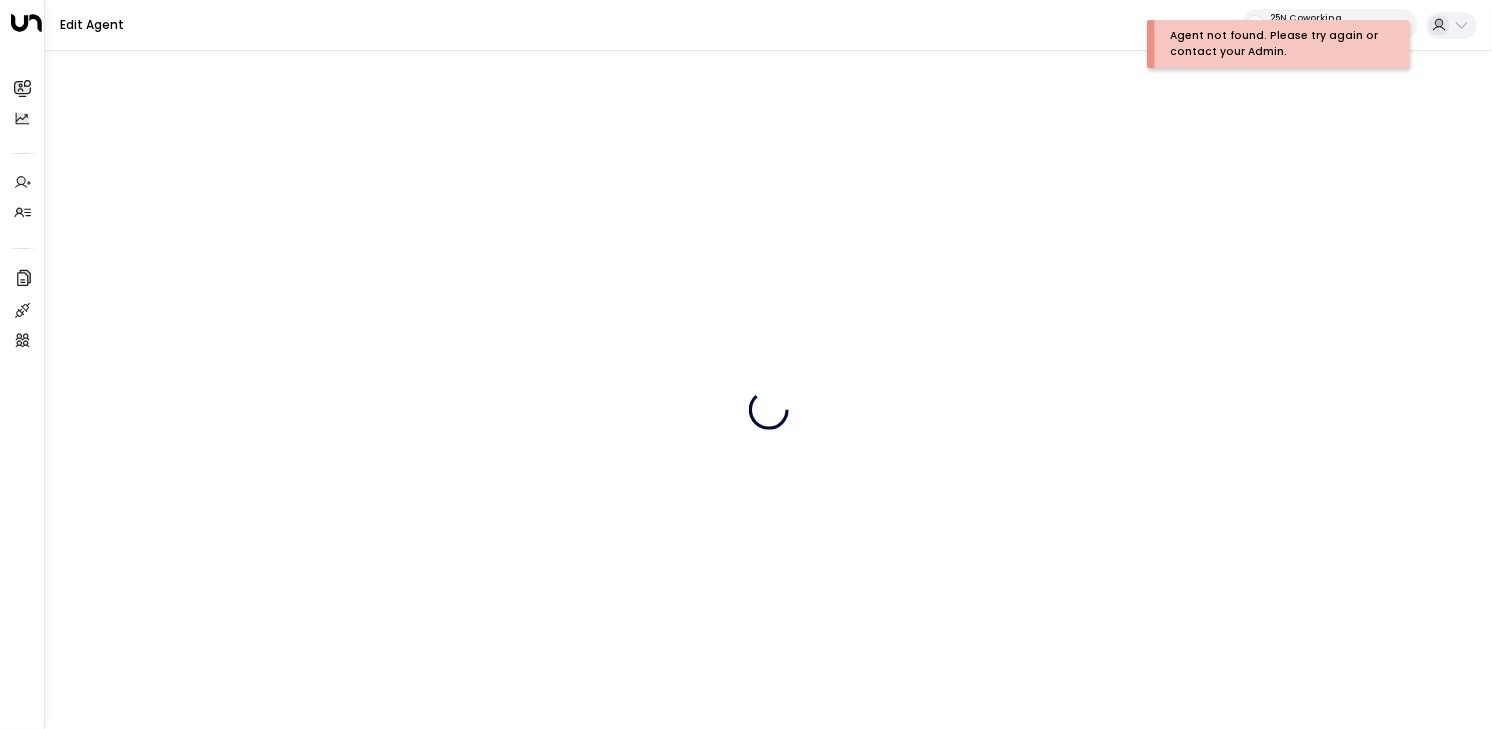 click on "2 25N Coworking 3b9800f4-81ca-4ec0-8758-72fbe4763f36" at bounding box center [1330, 25] 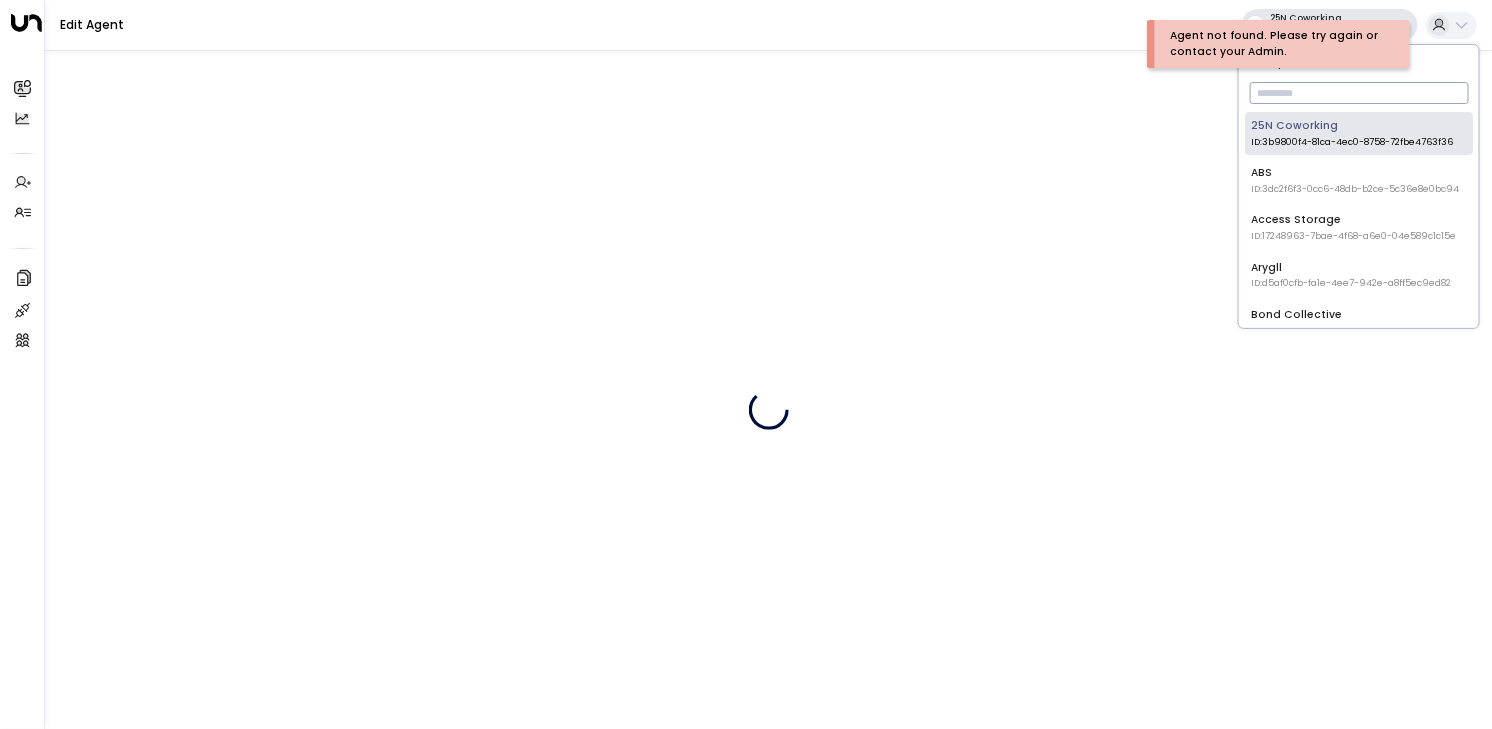 click at bounding box center (1359, 93) 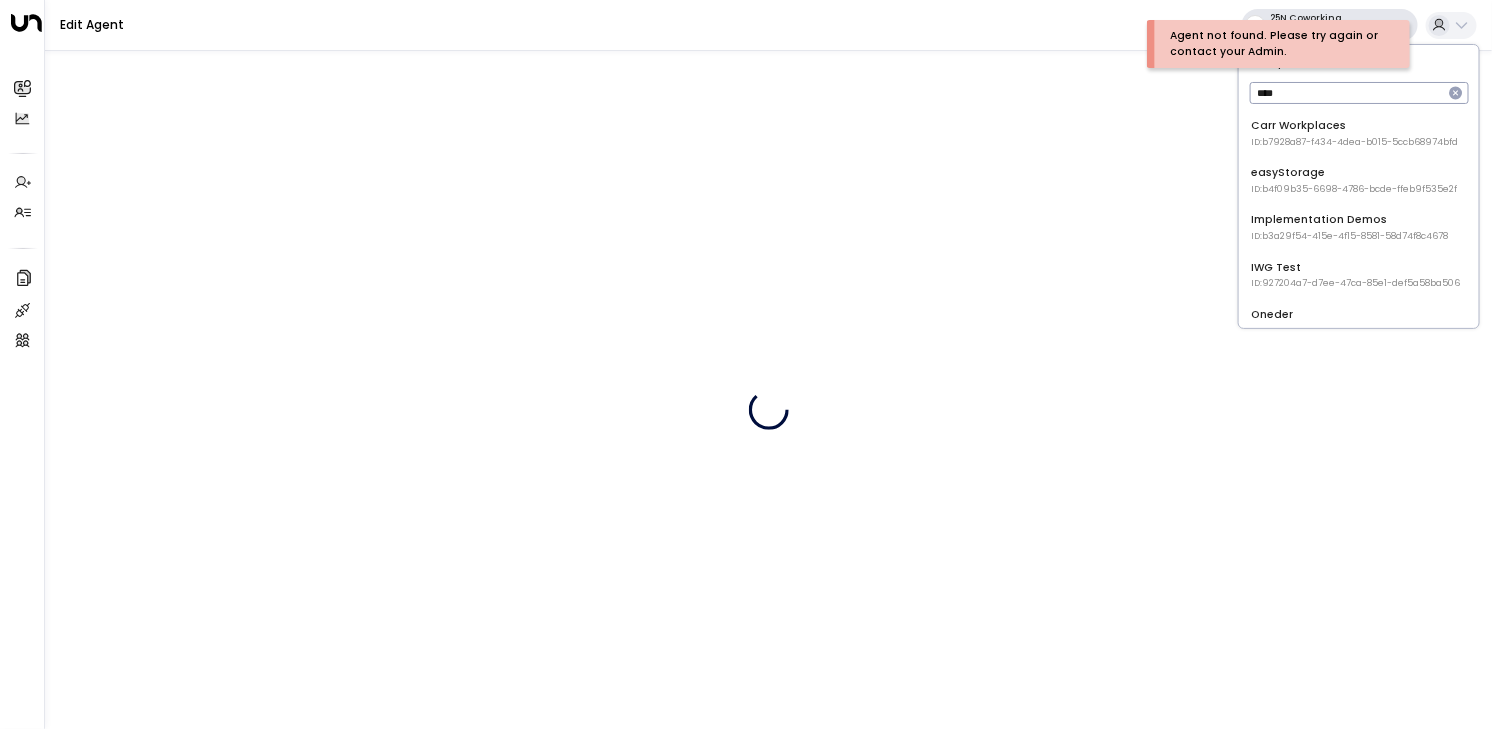 type on "*****" 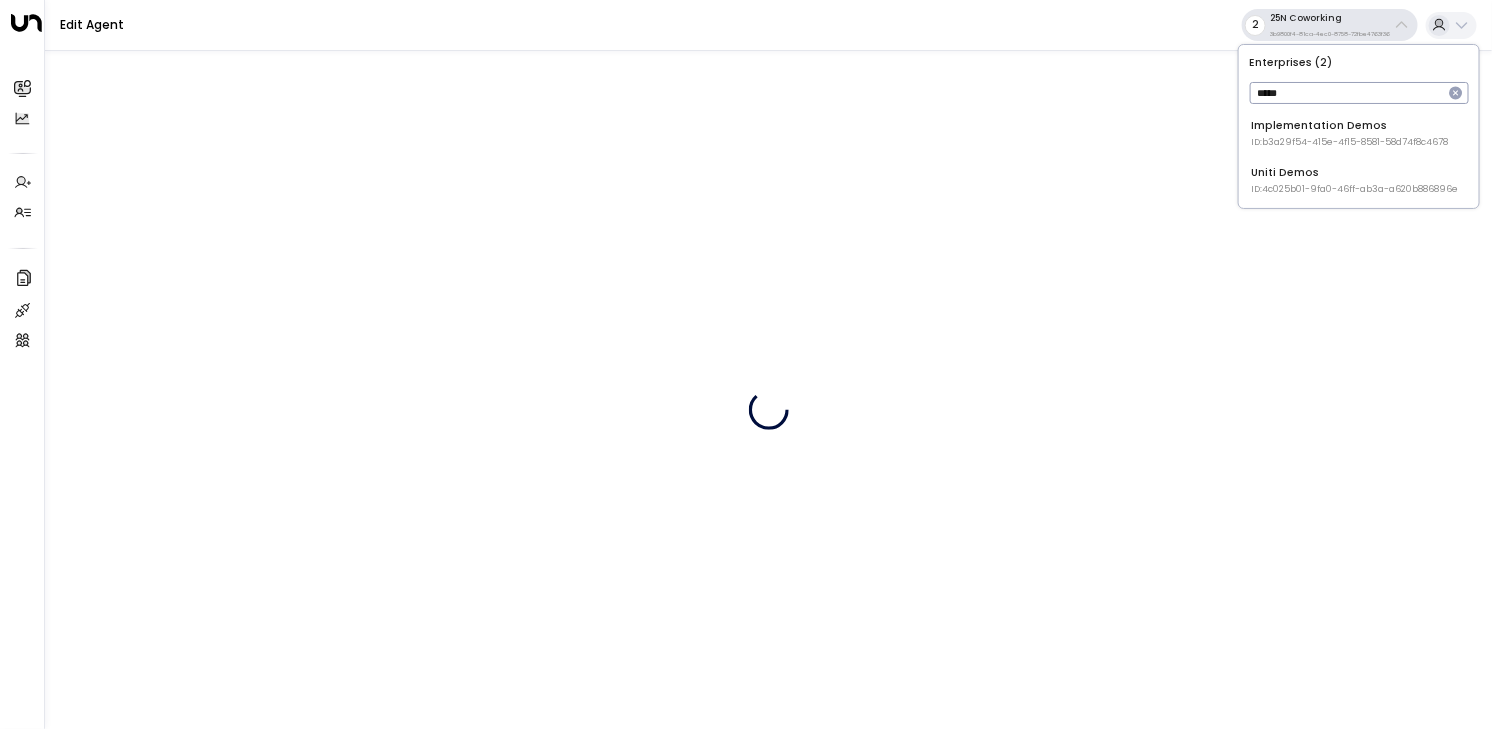 click on "Uniti Demos ID:  4c025b01-9fa0-46ff-ab3a-a620b886896e" at bounding box center (1354, 180) 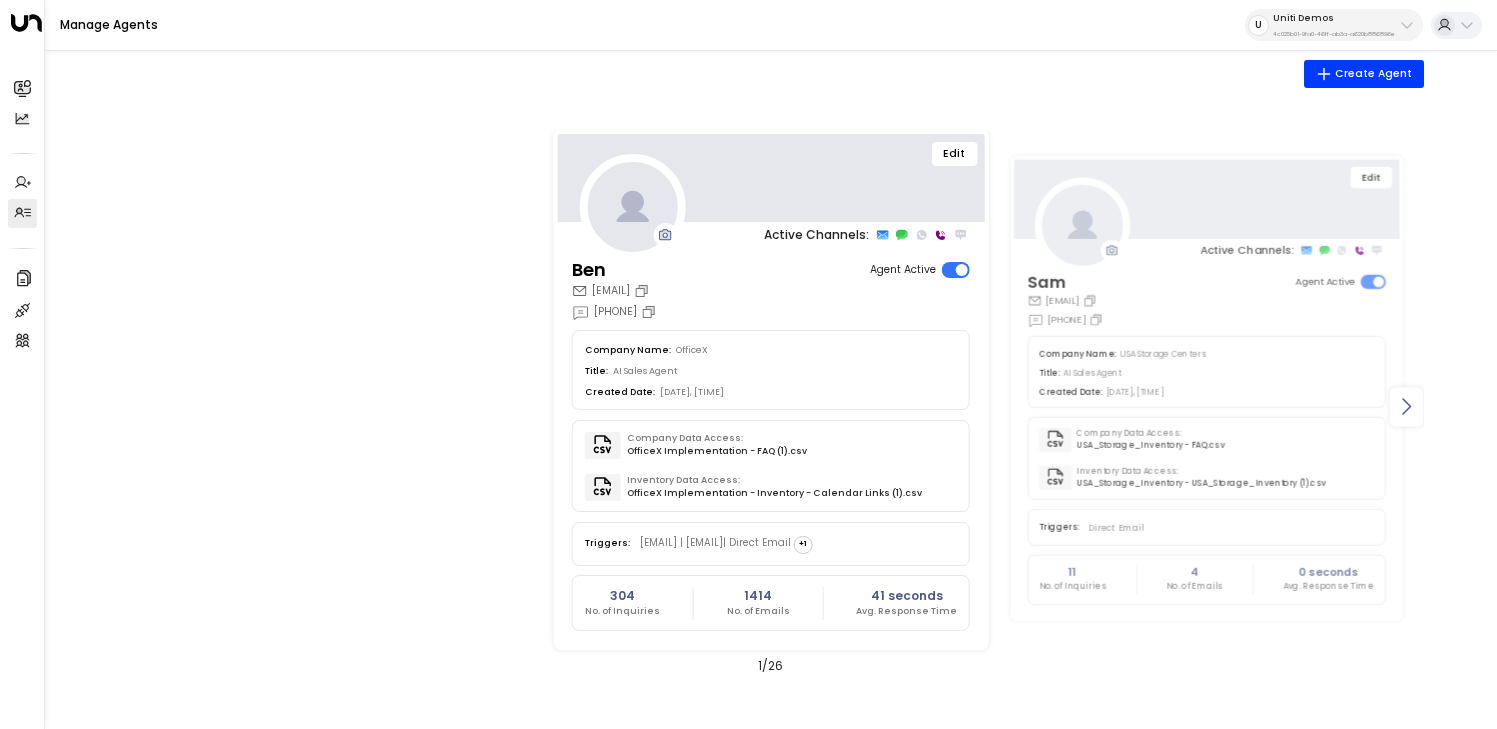 click 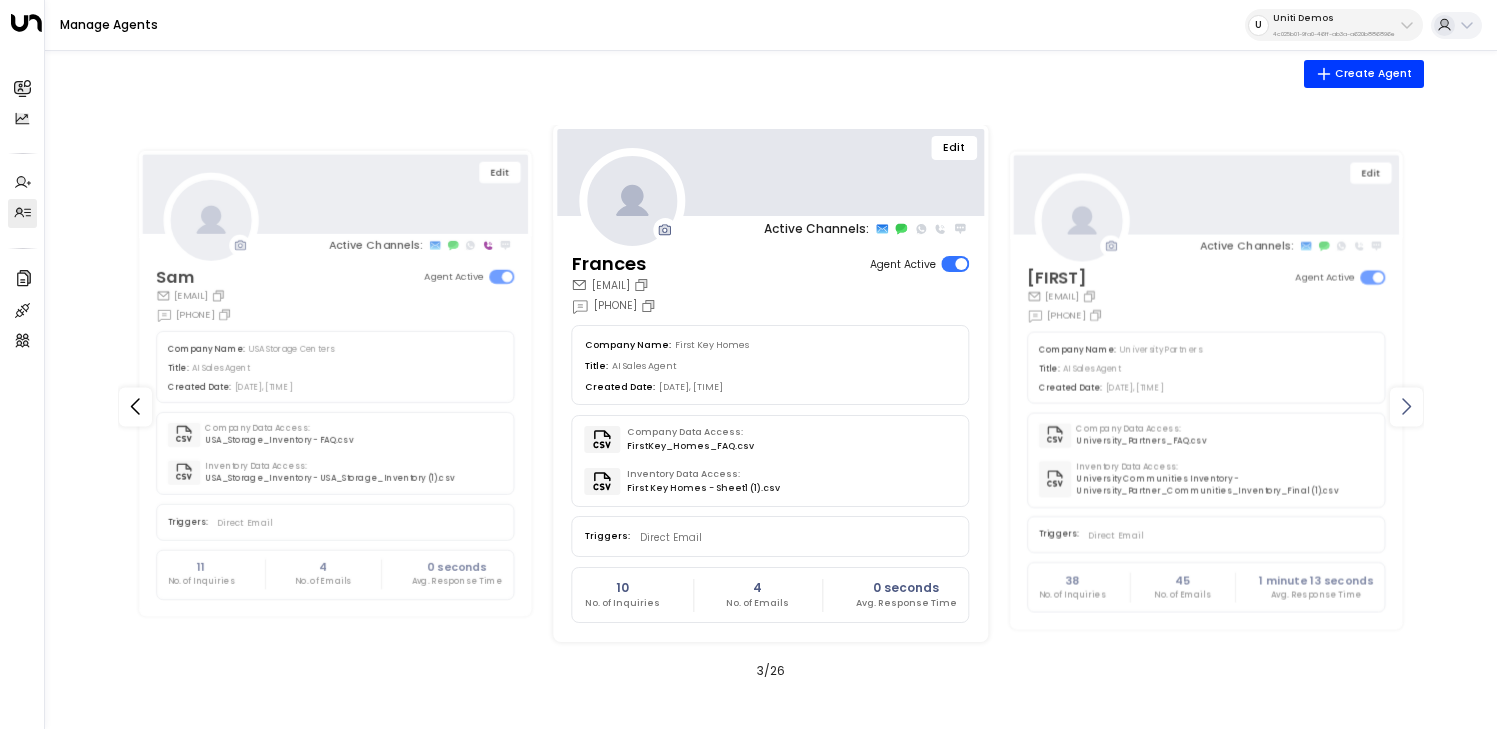 click 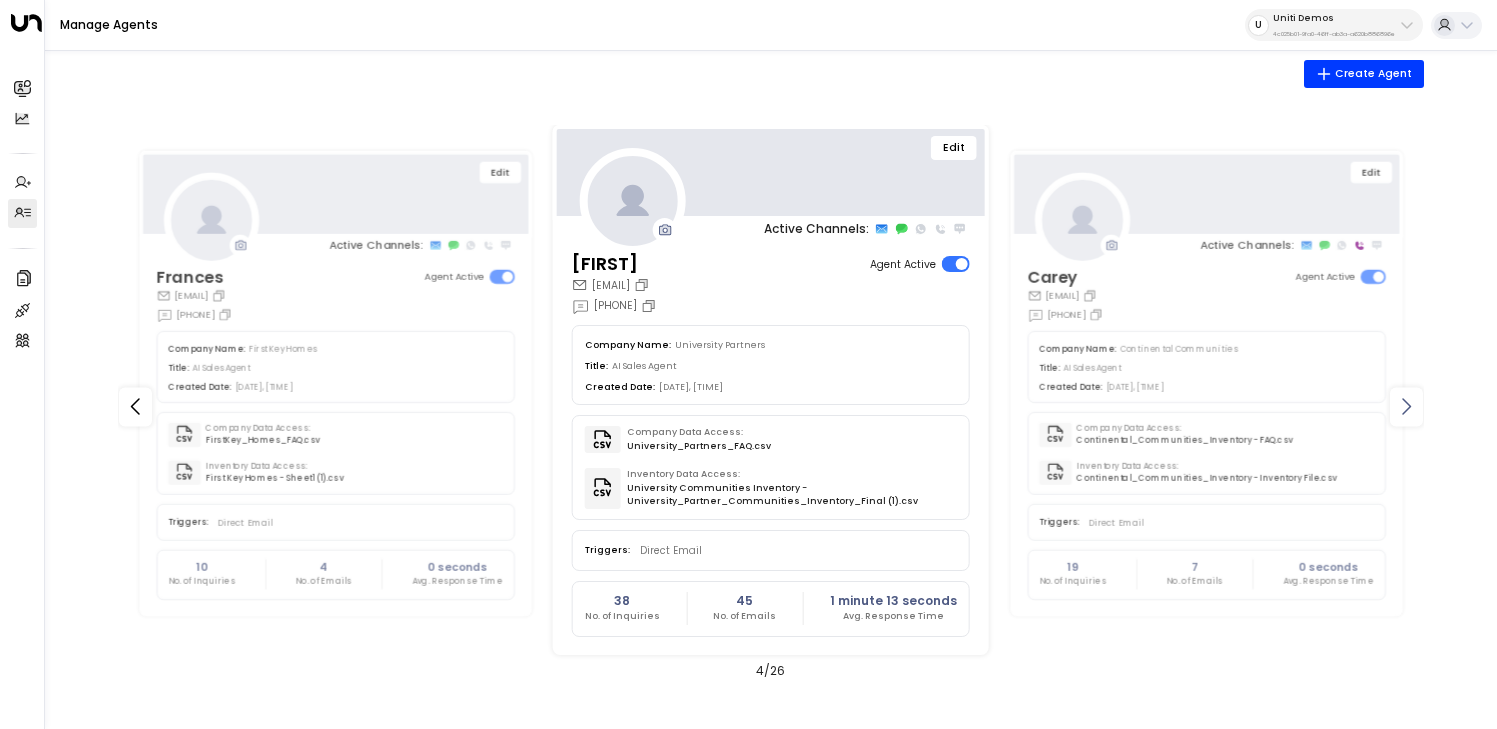 click 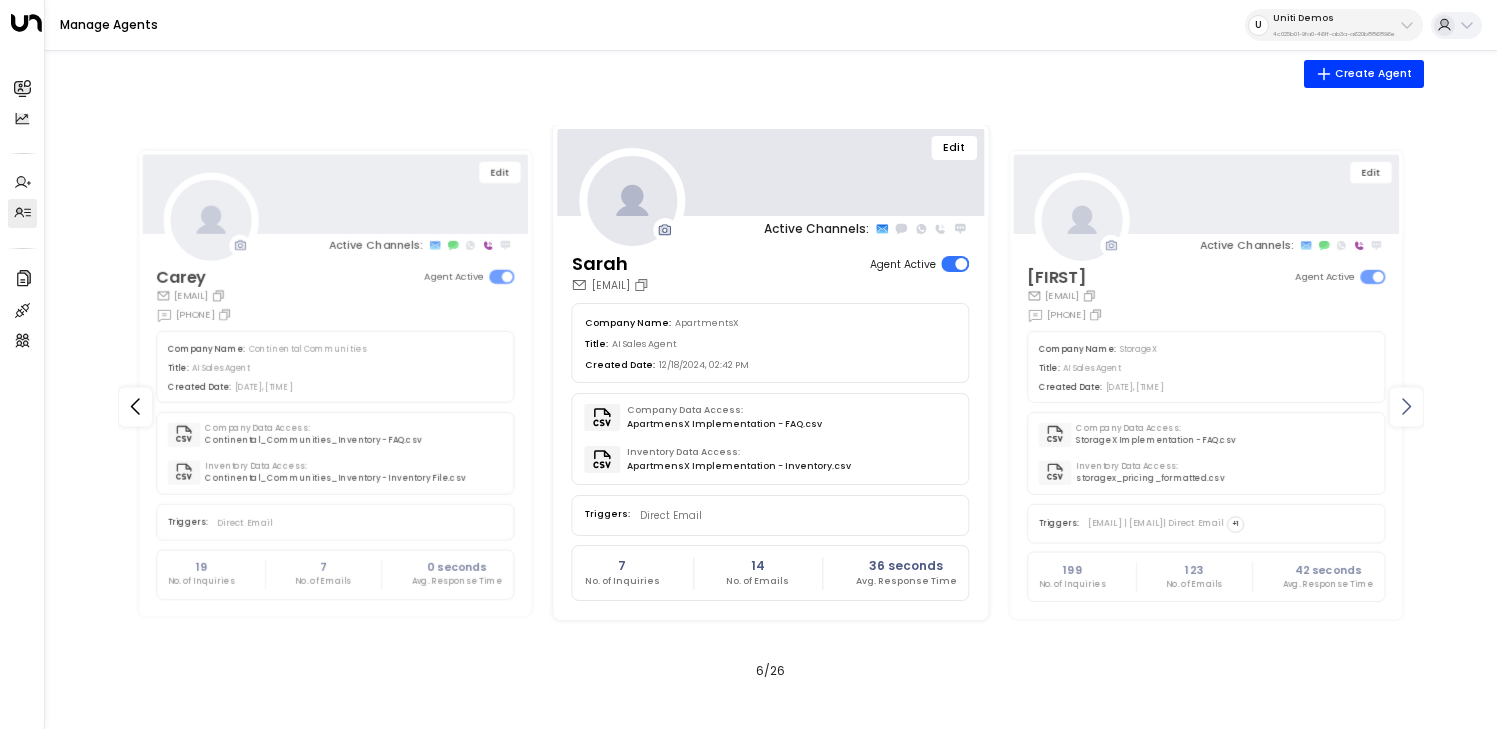 click 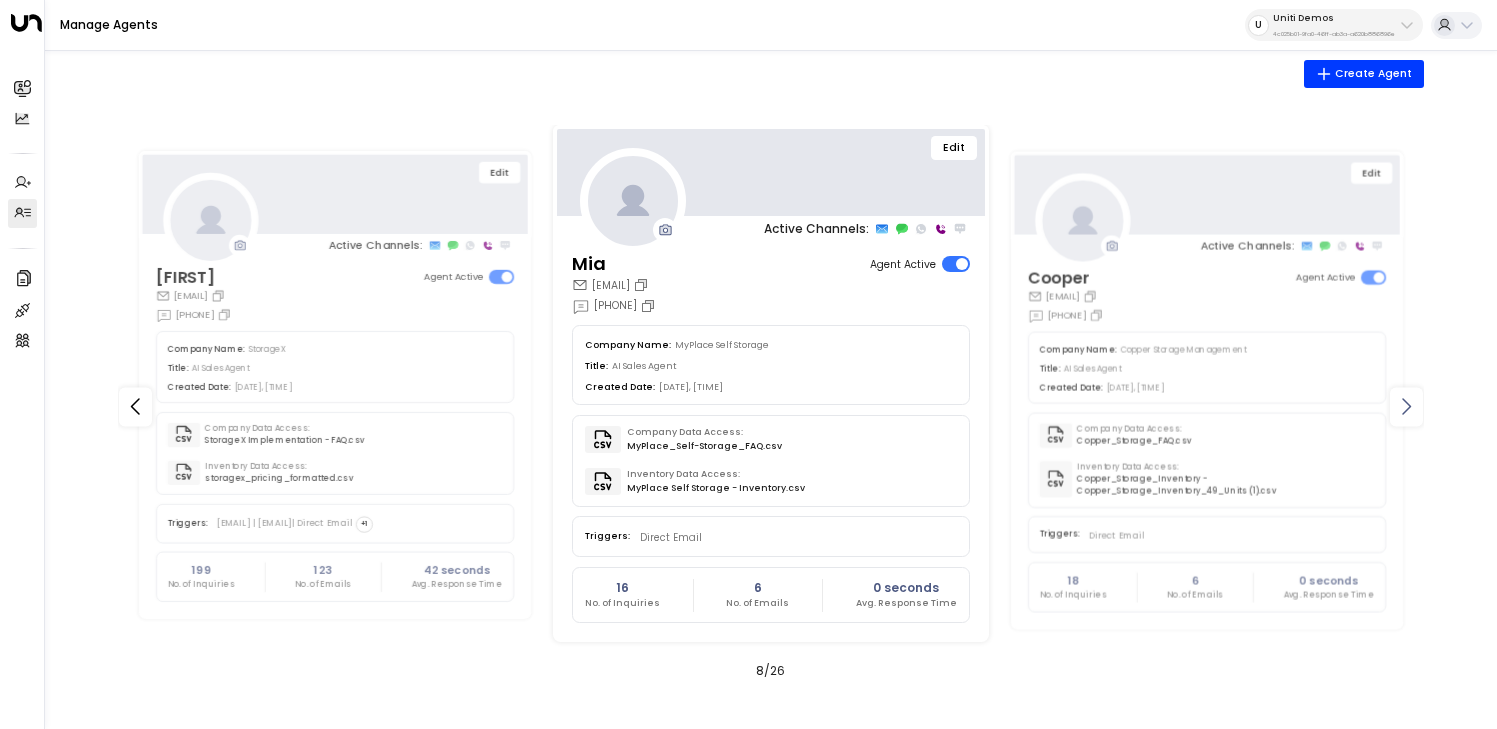 click 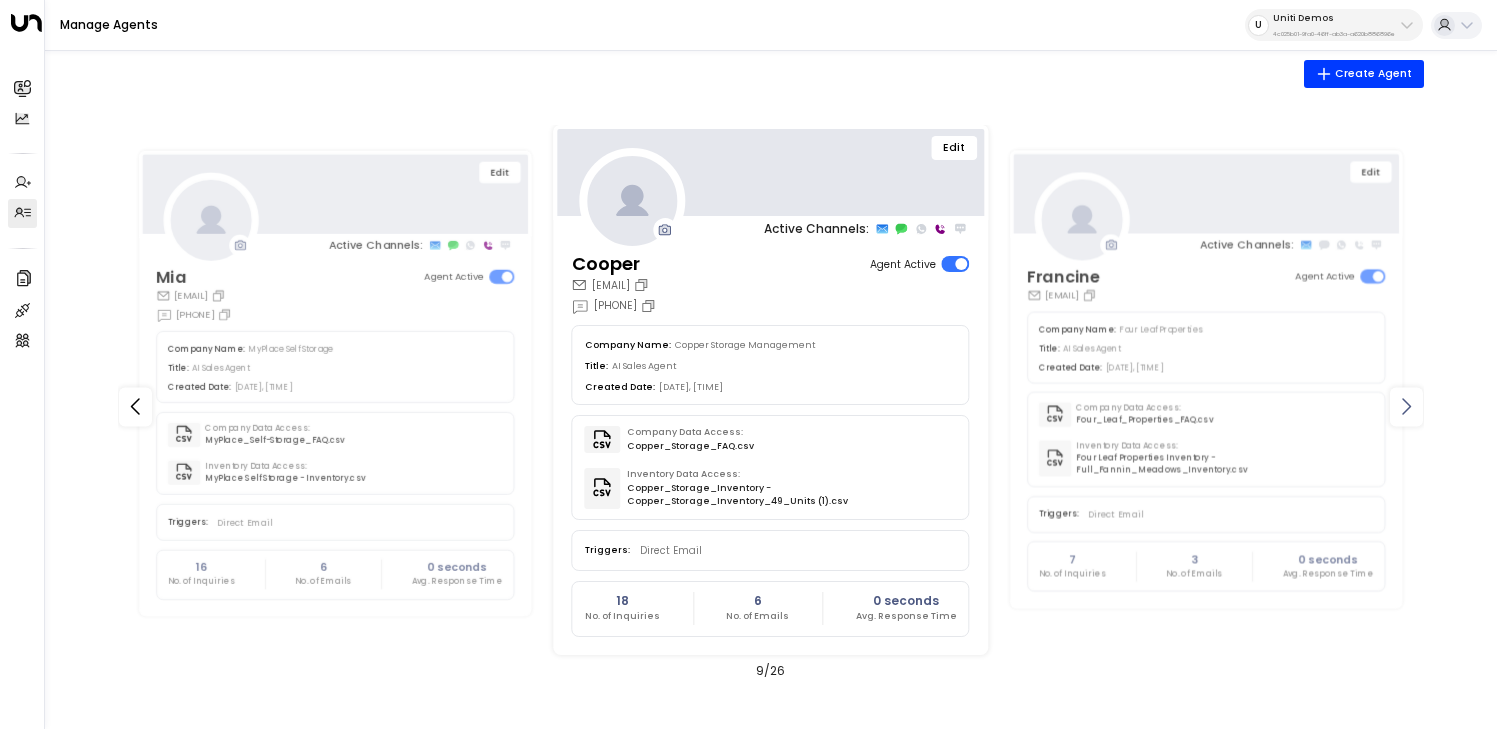 click 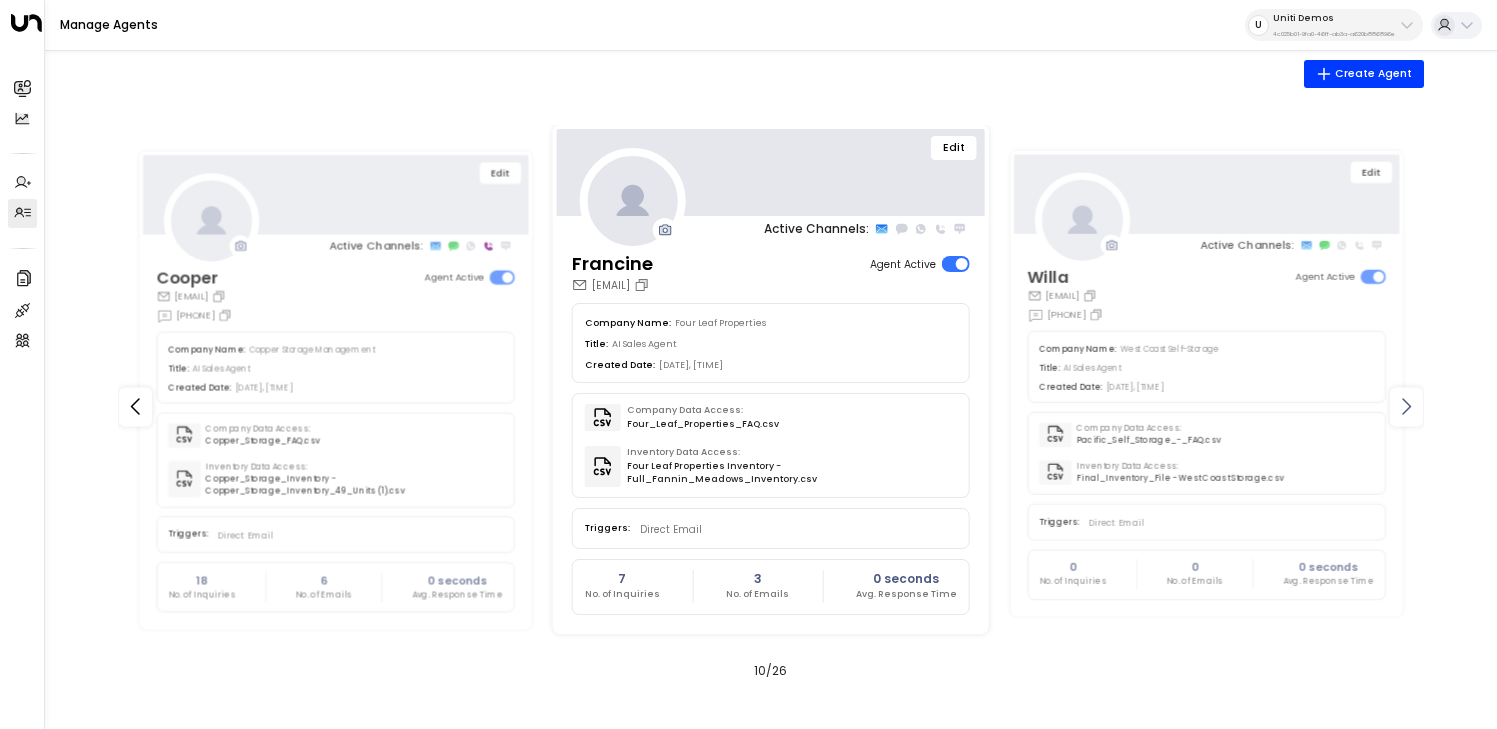 click 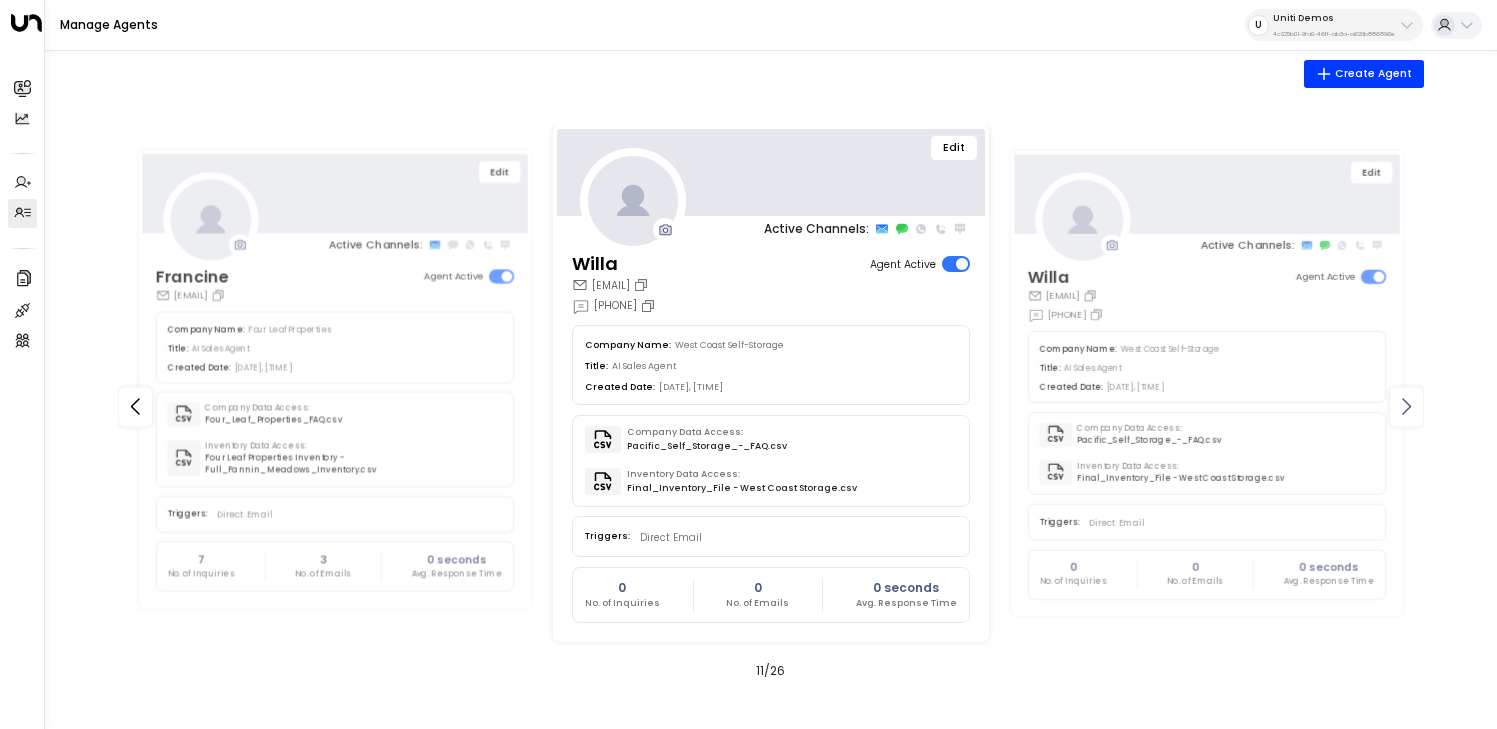 click 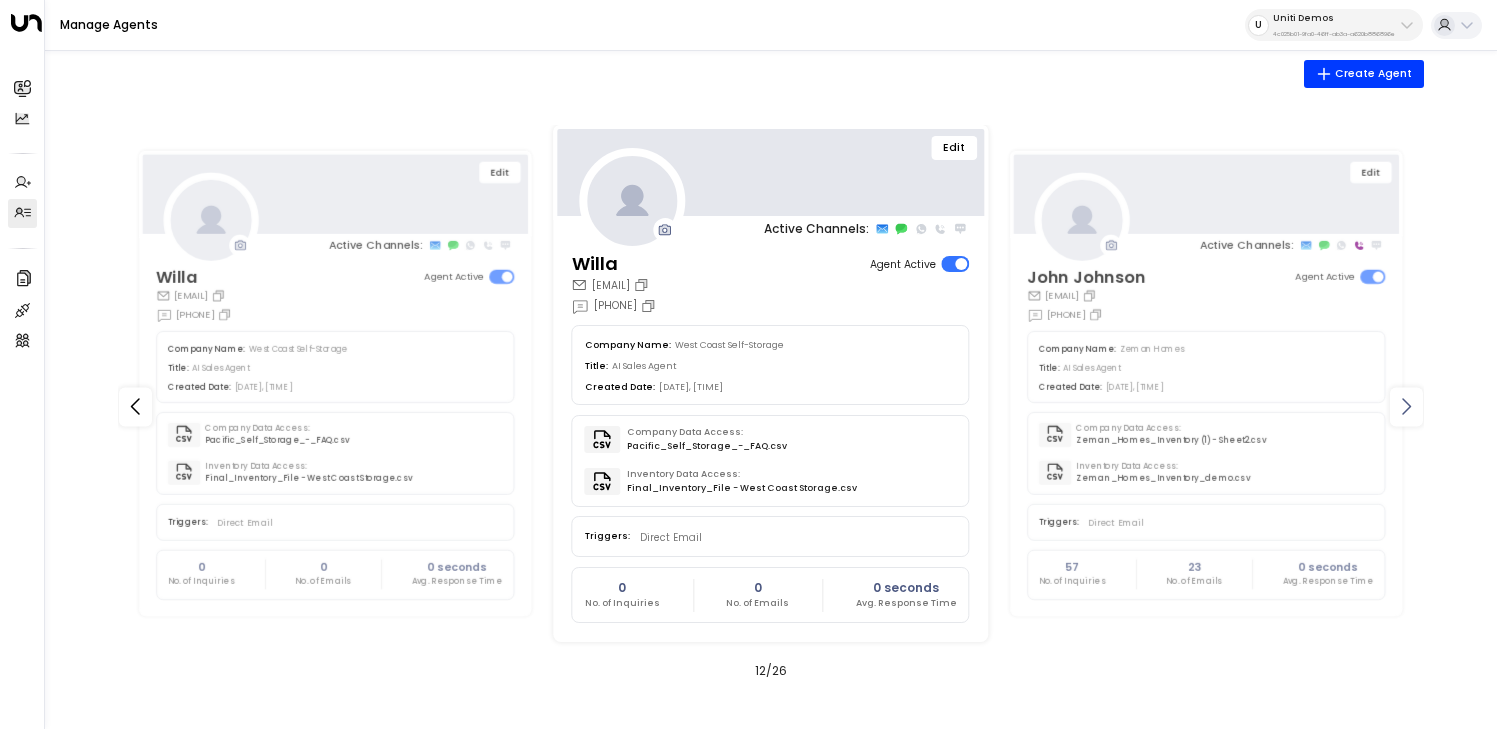 click 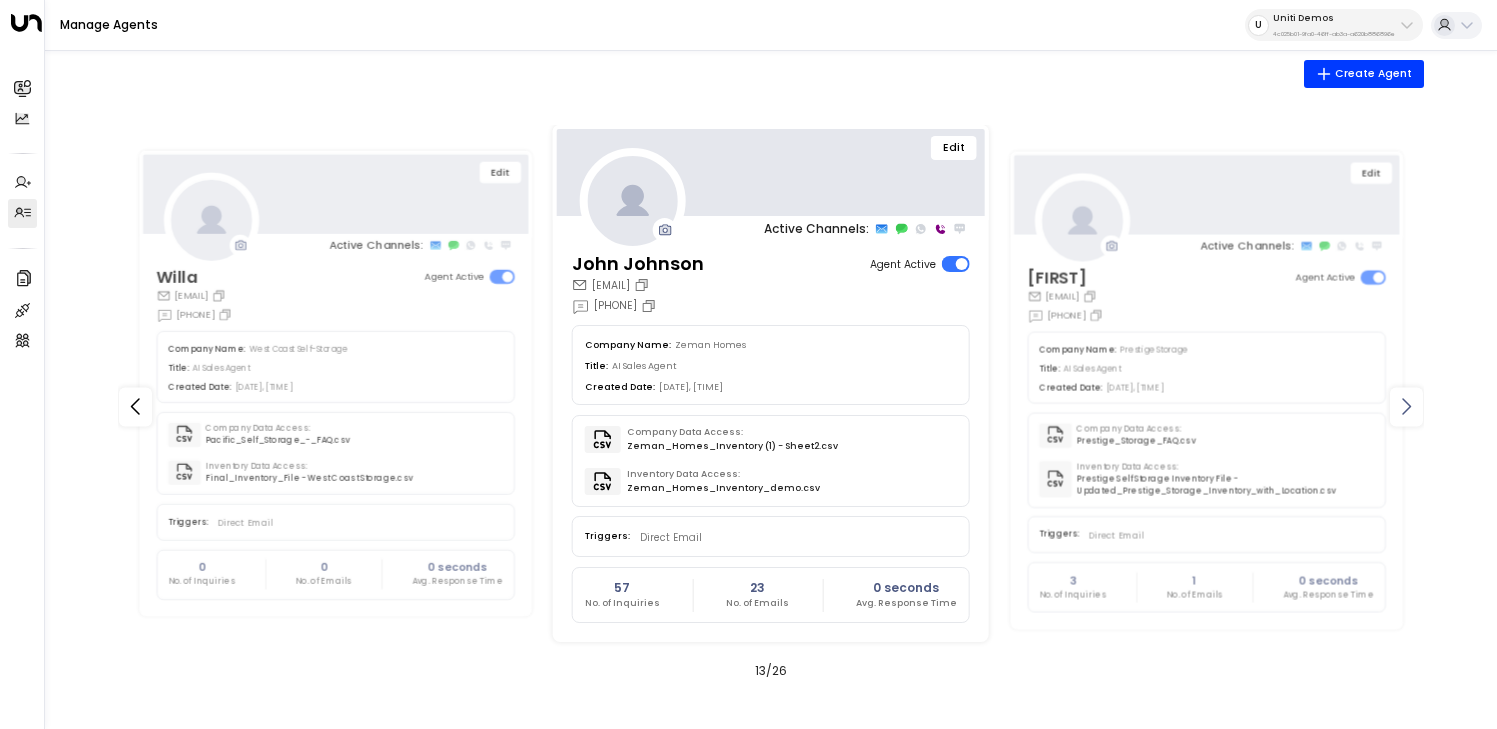 click 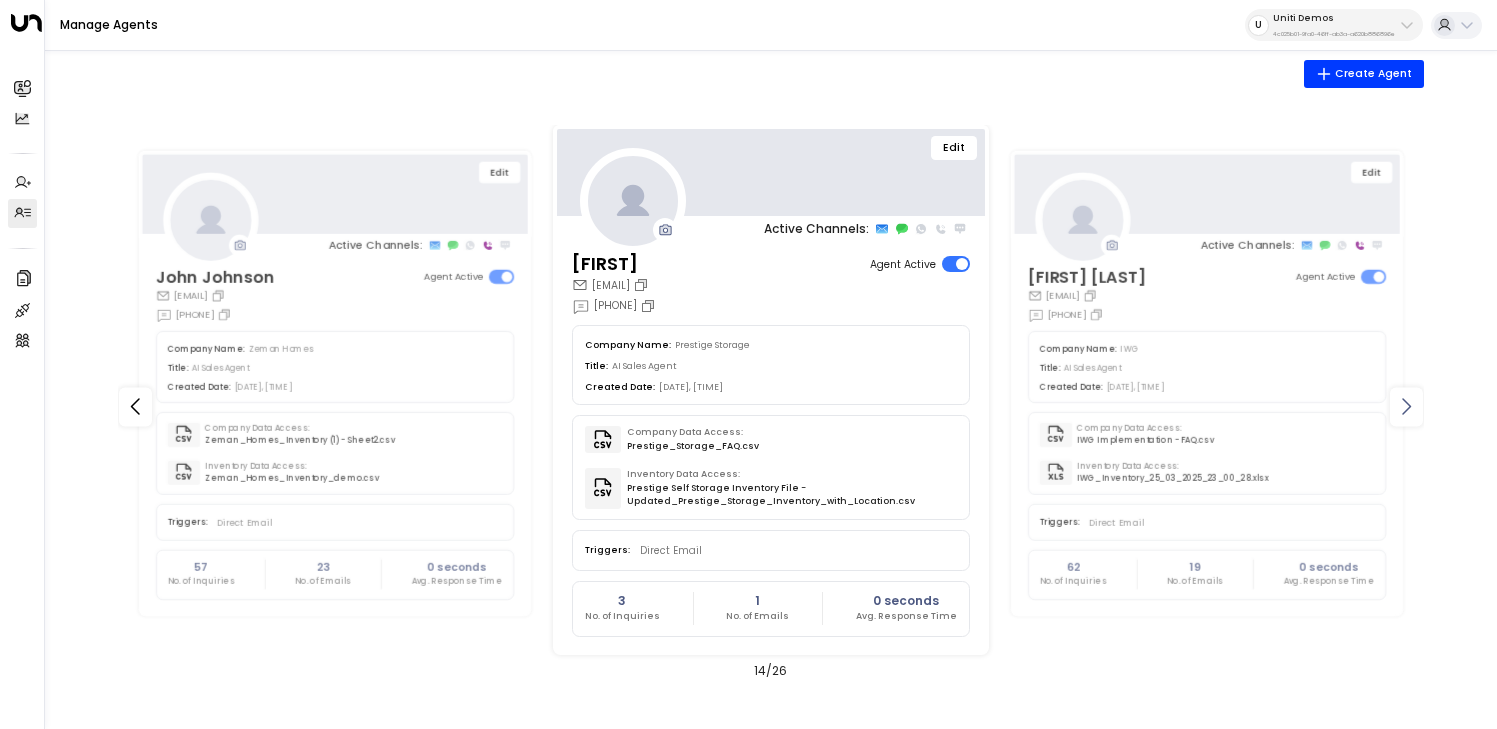 click 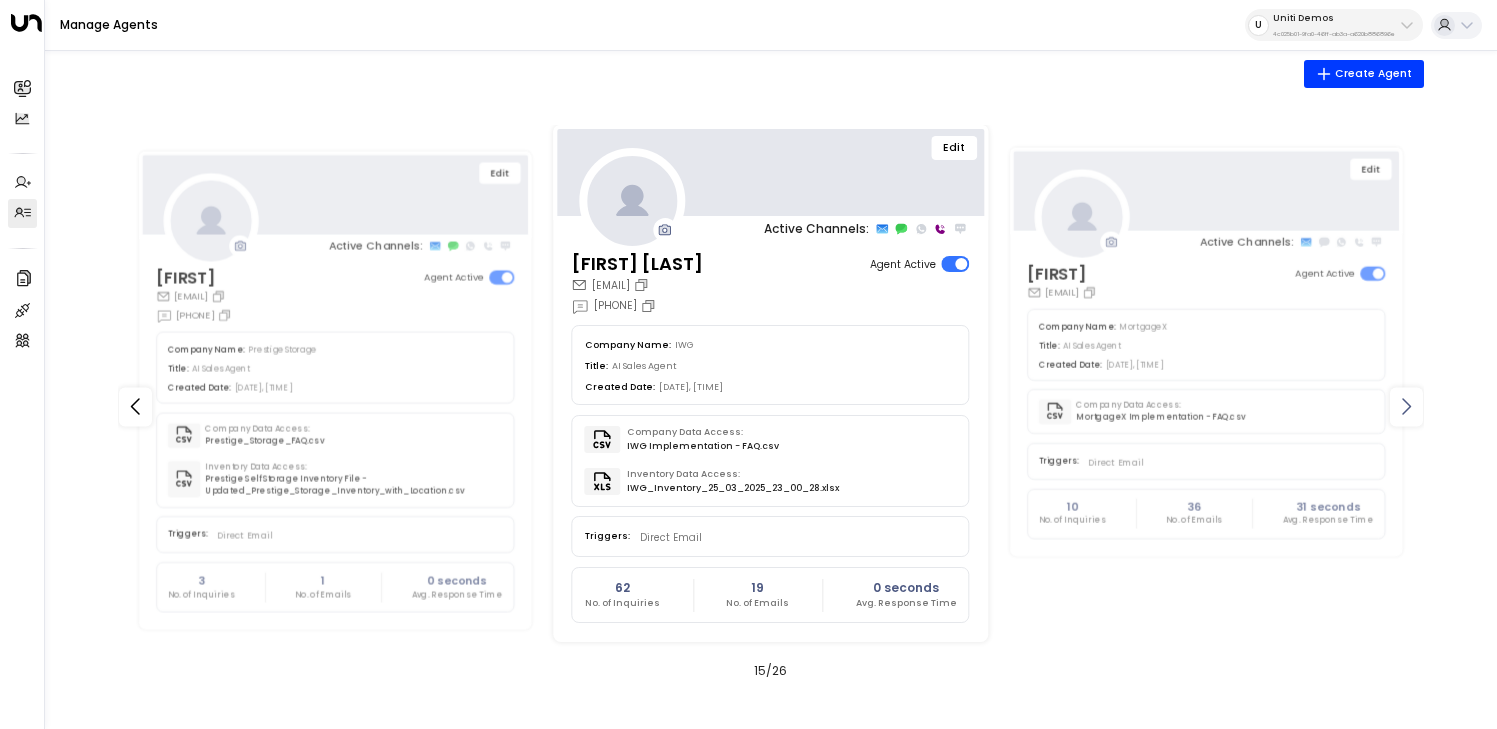 click 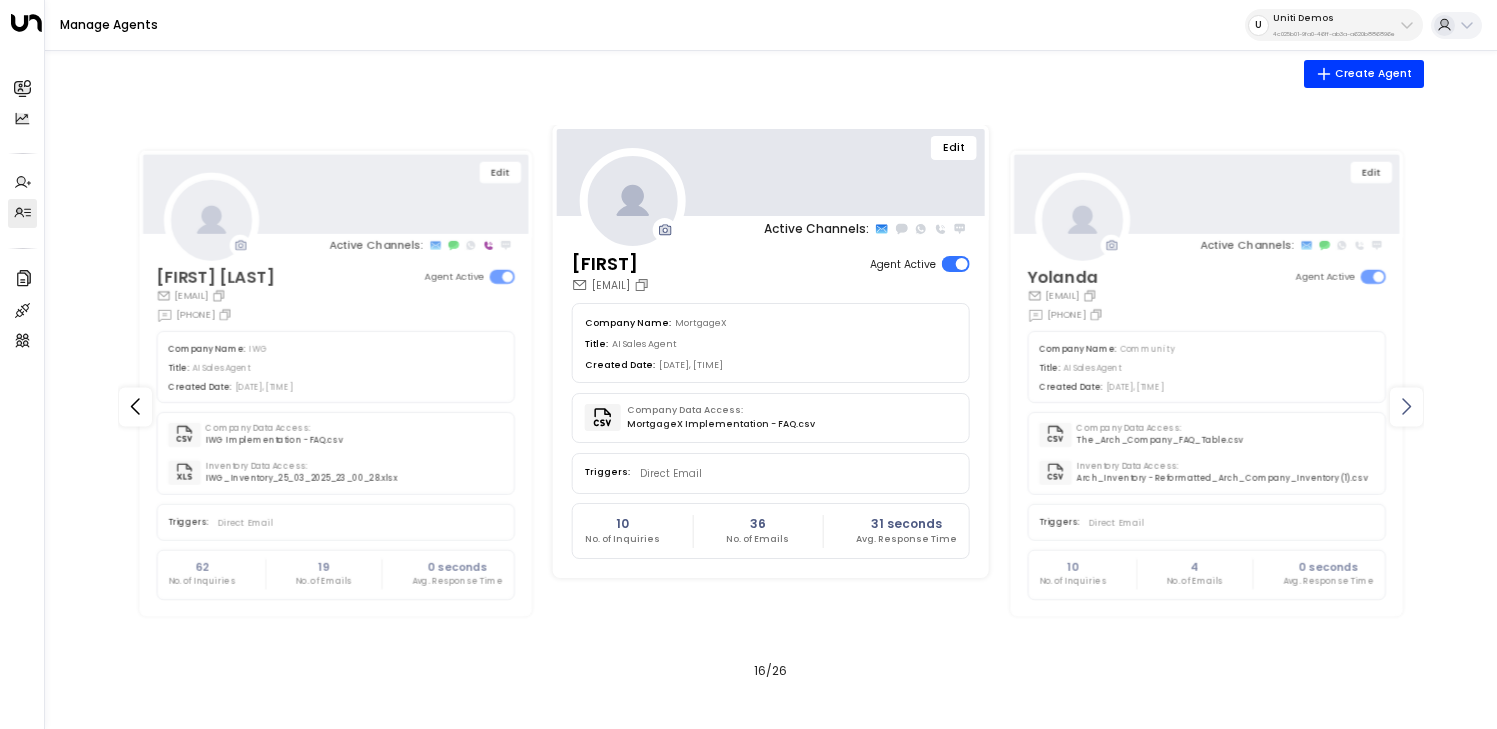 click 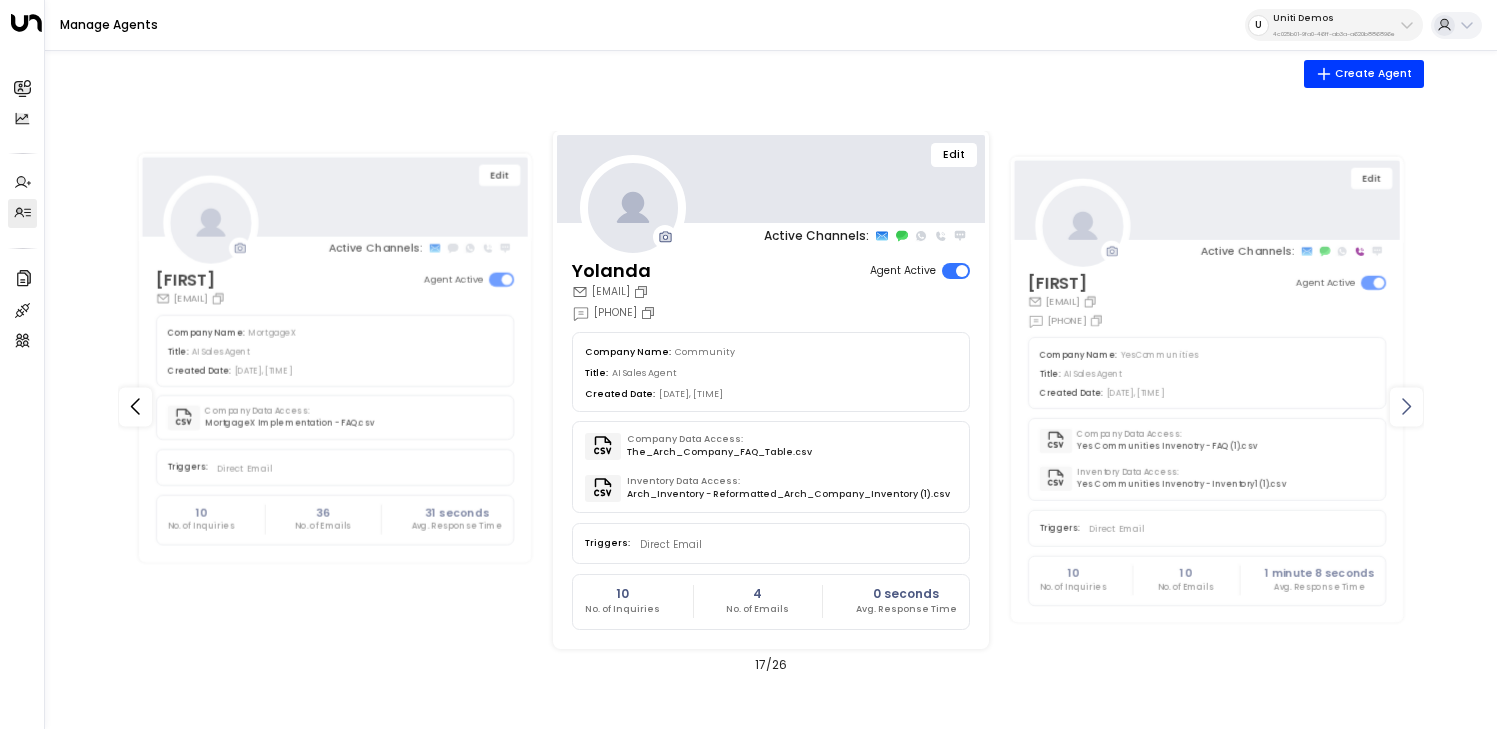 click 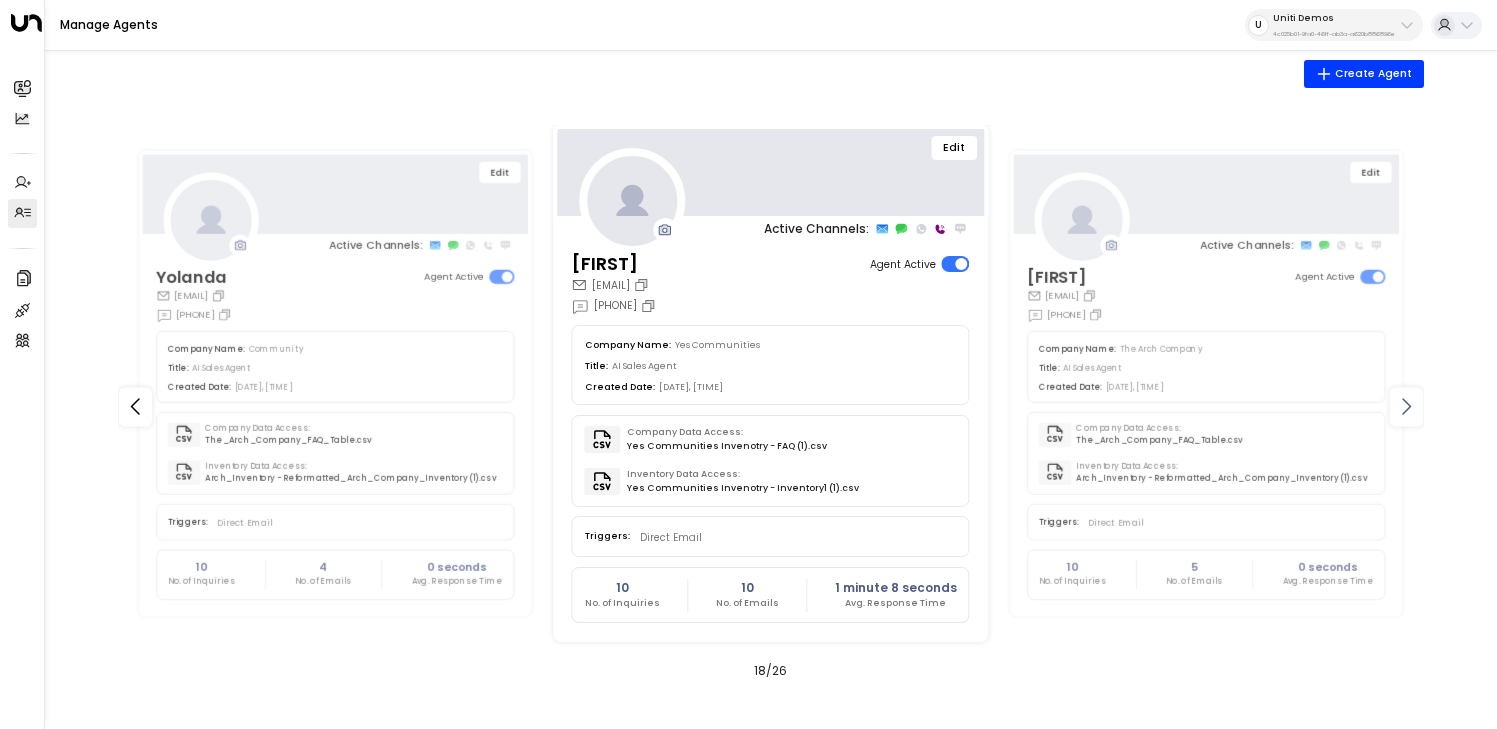 click 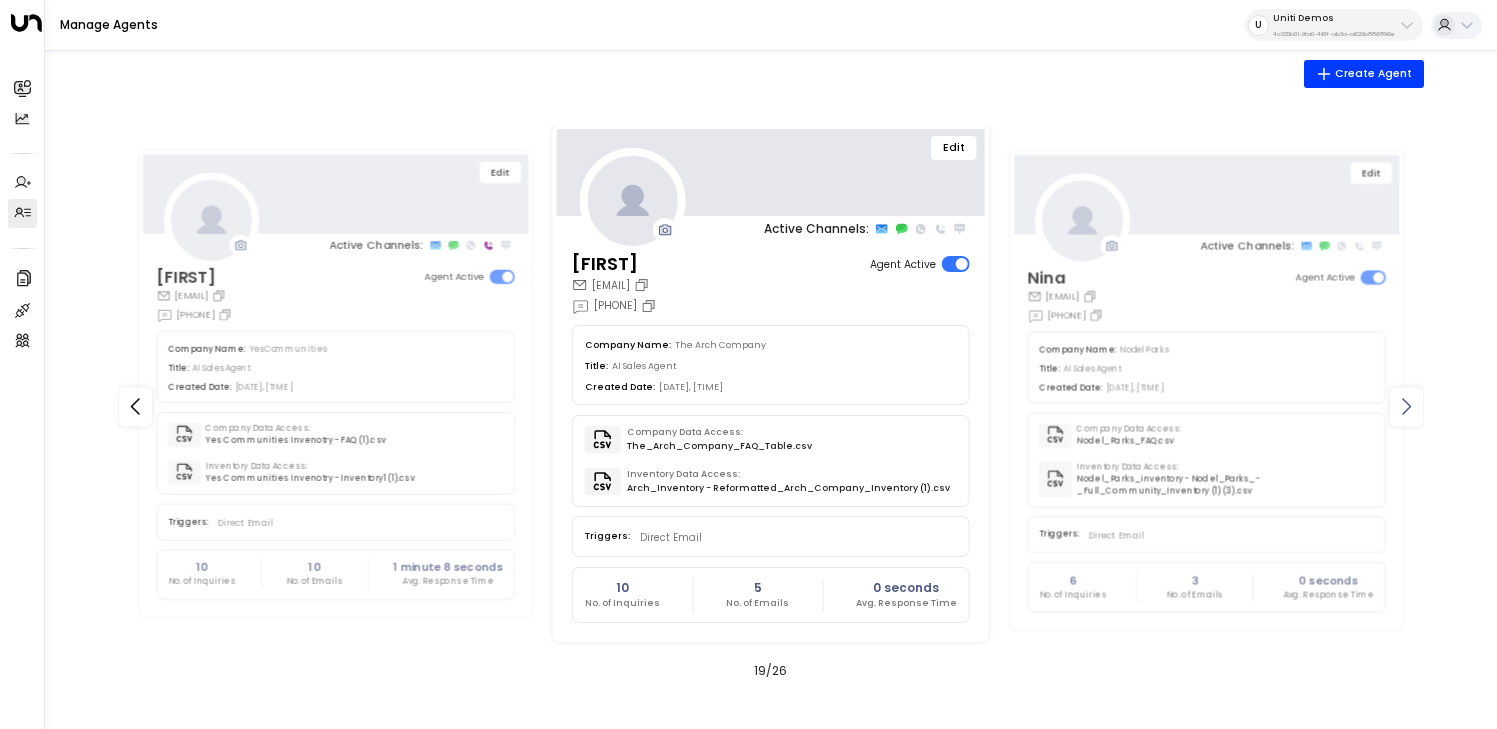 click 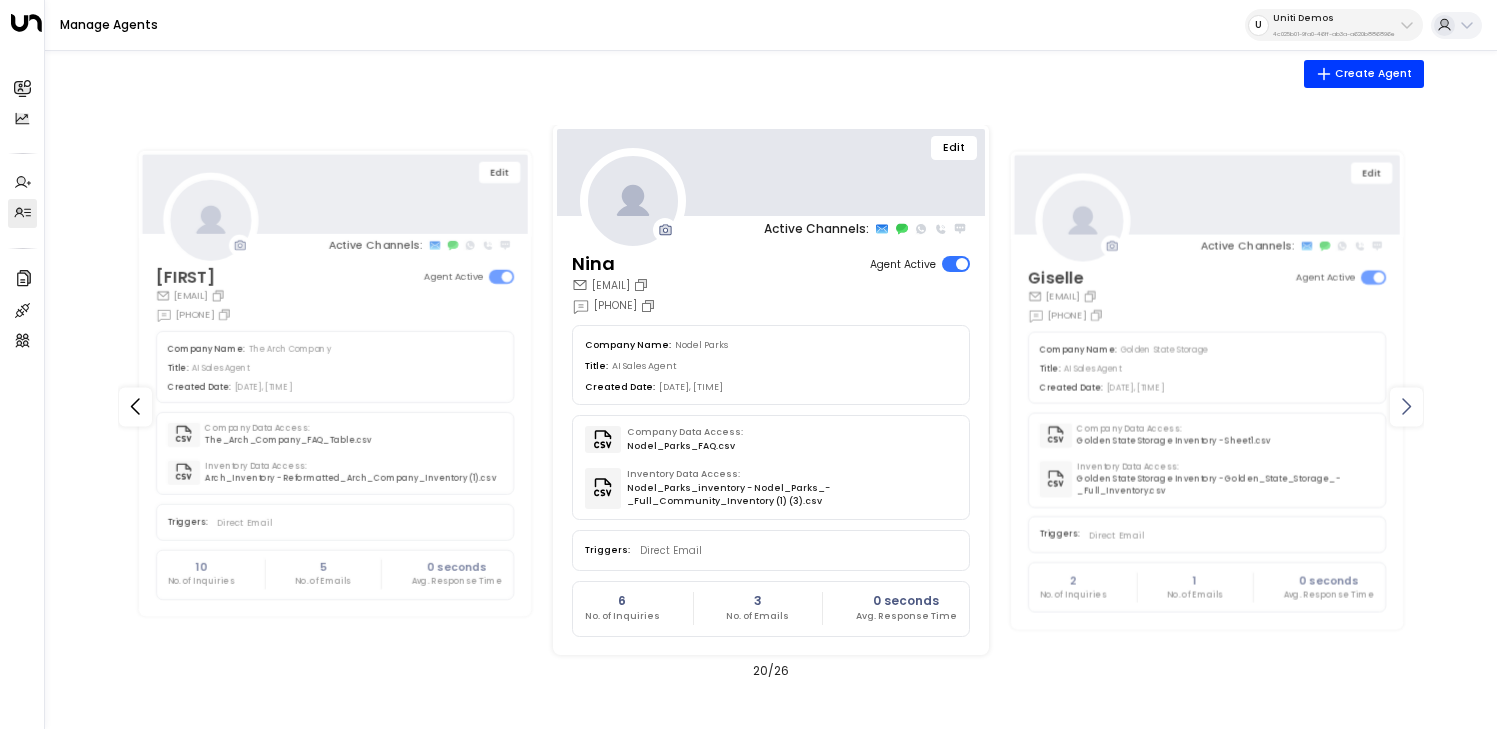 click 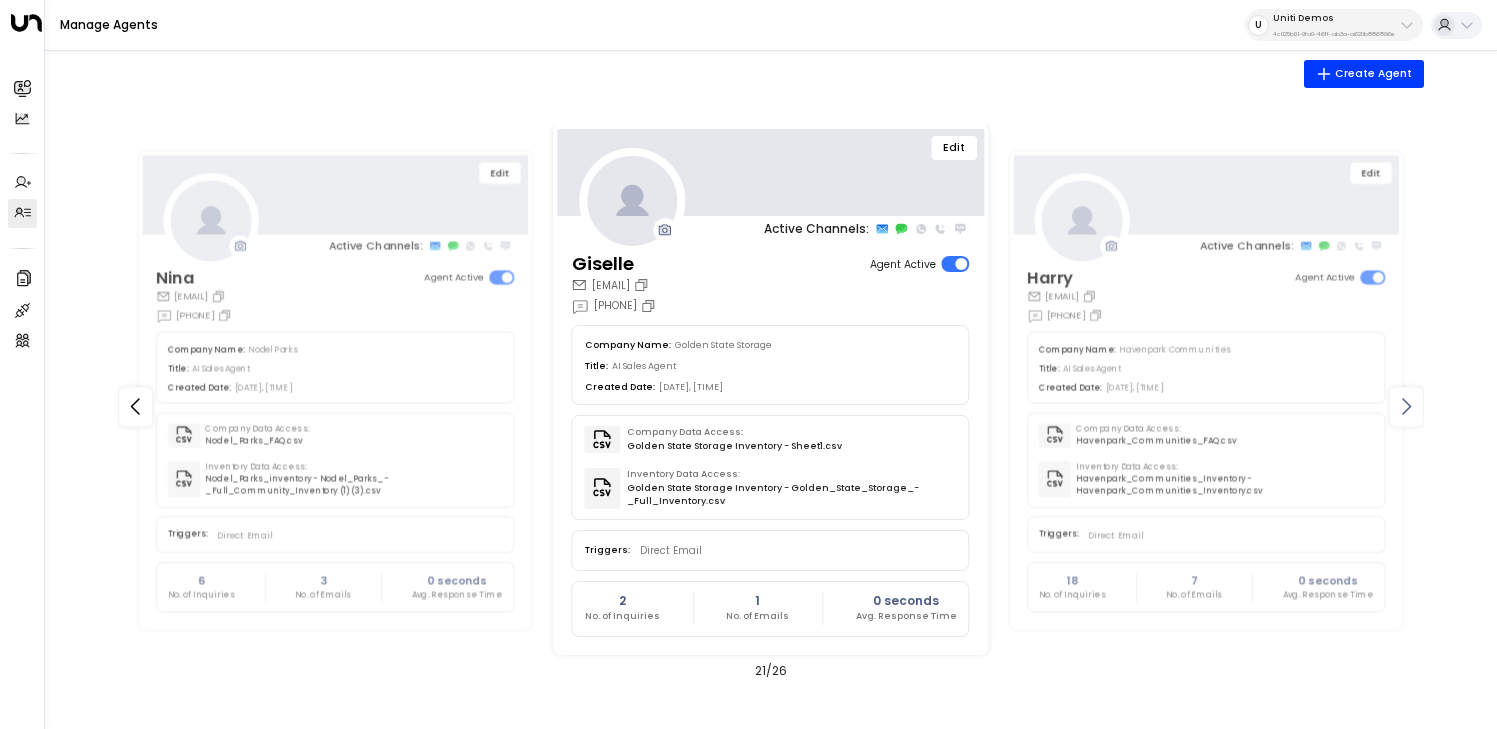 click 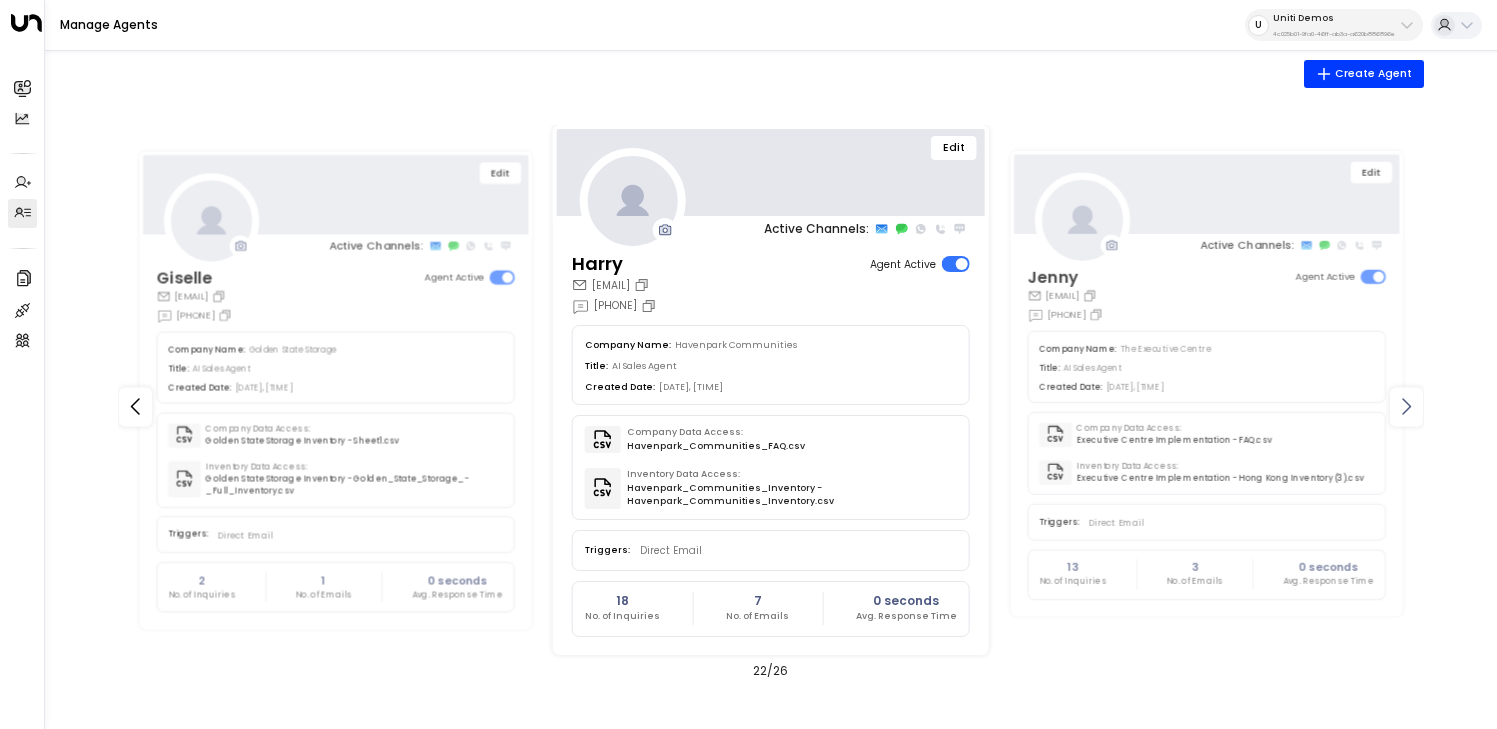 click 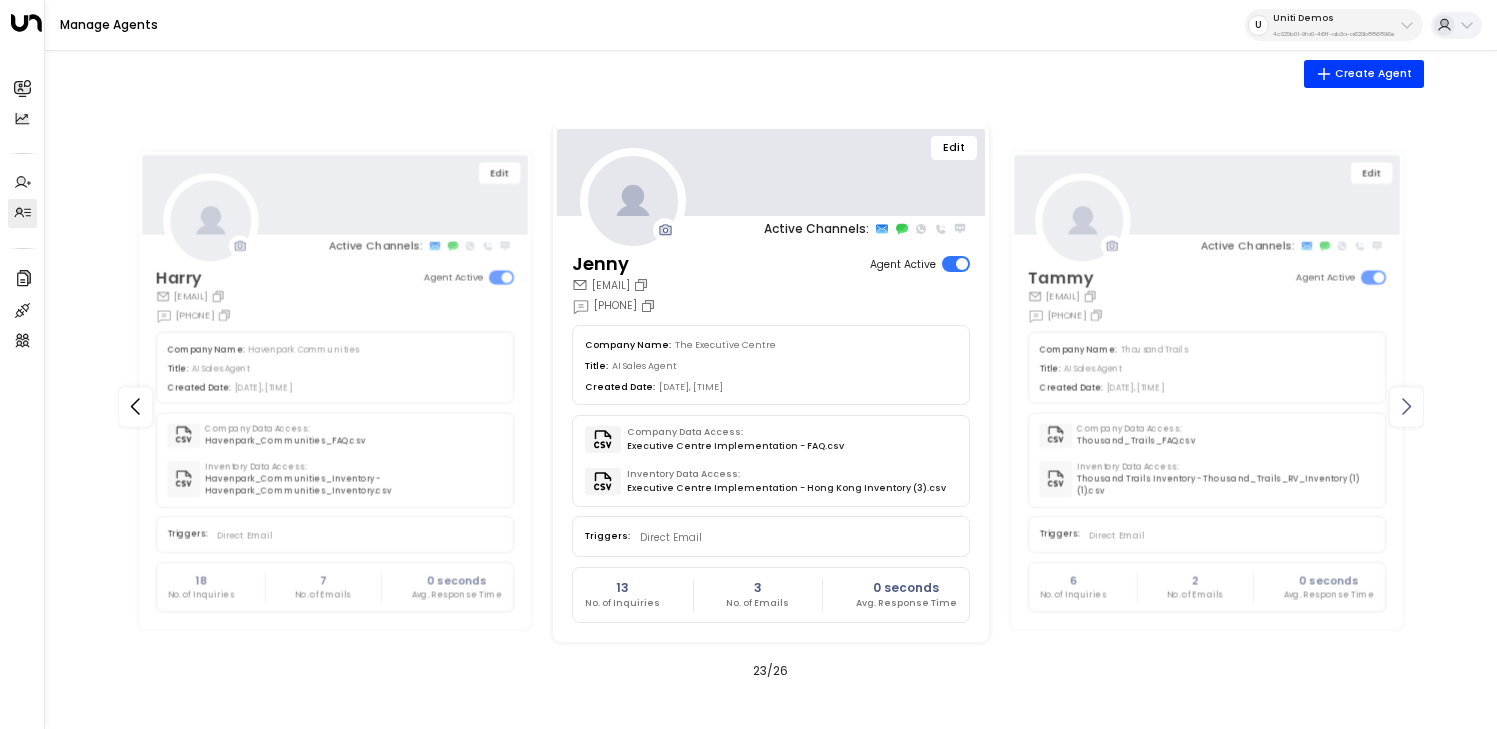 click 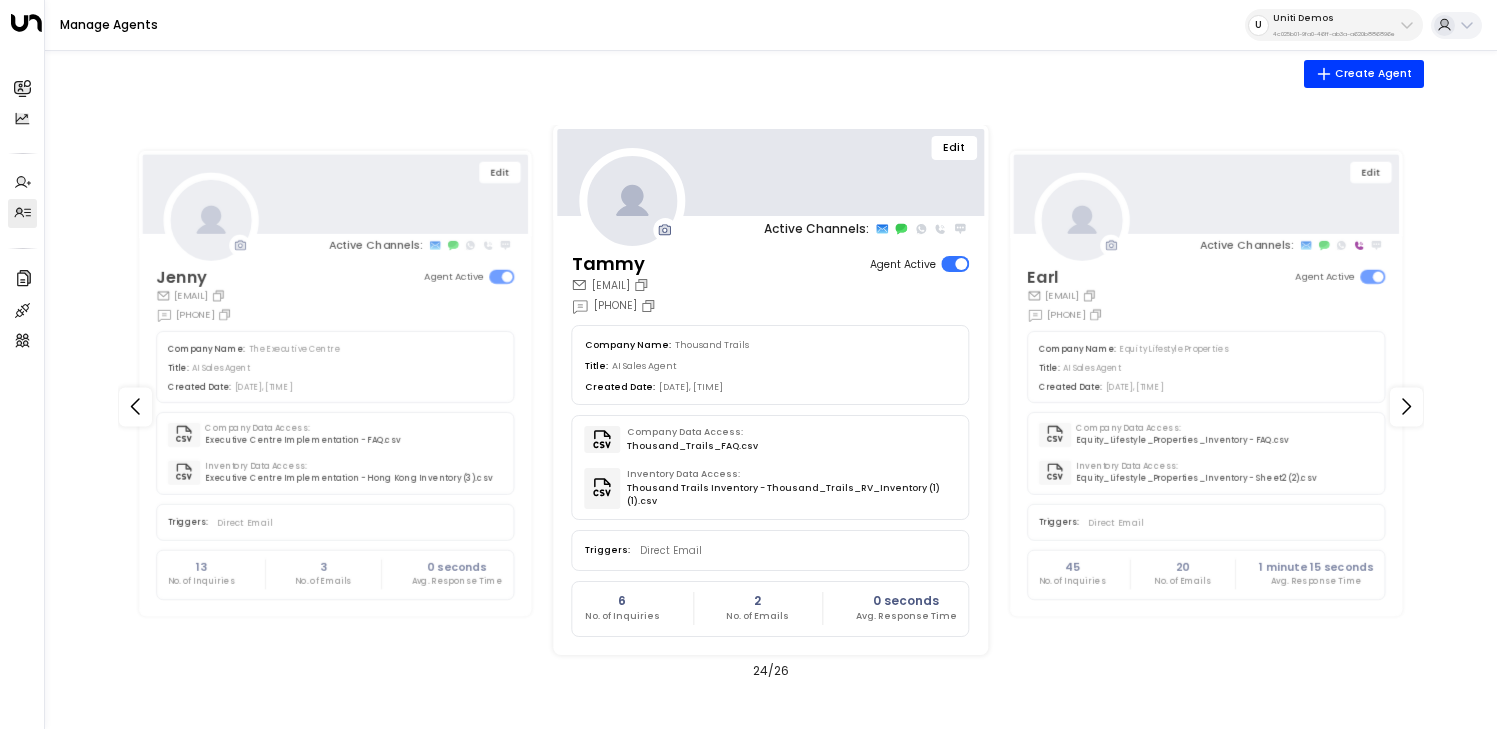 click on "Edit" at bounding box center (771, 173) 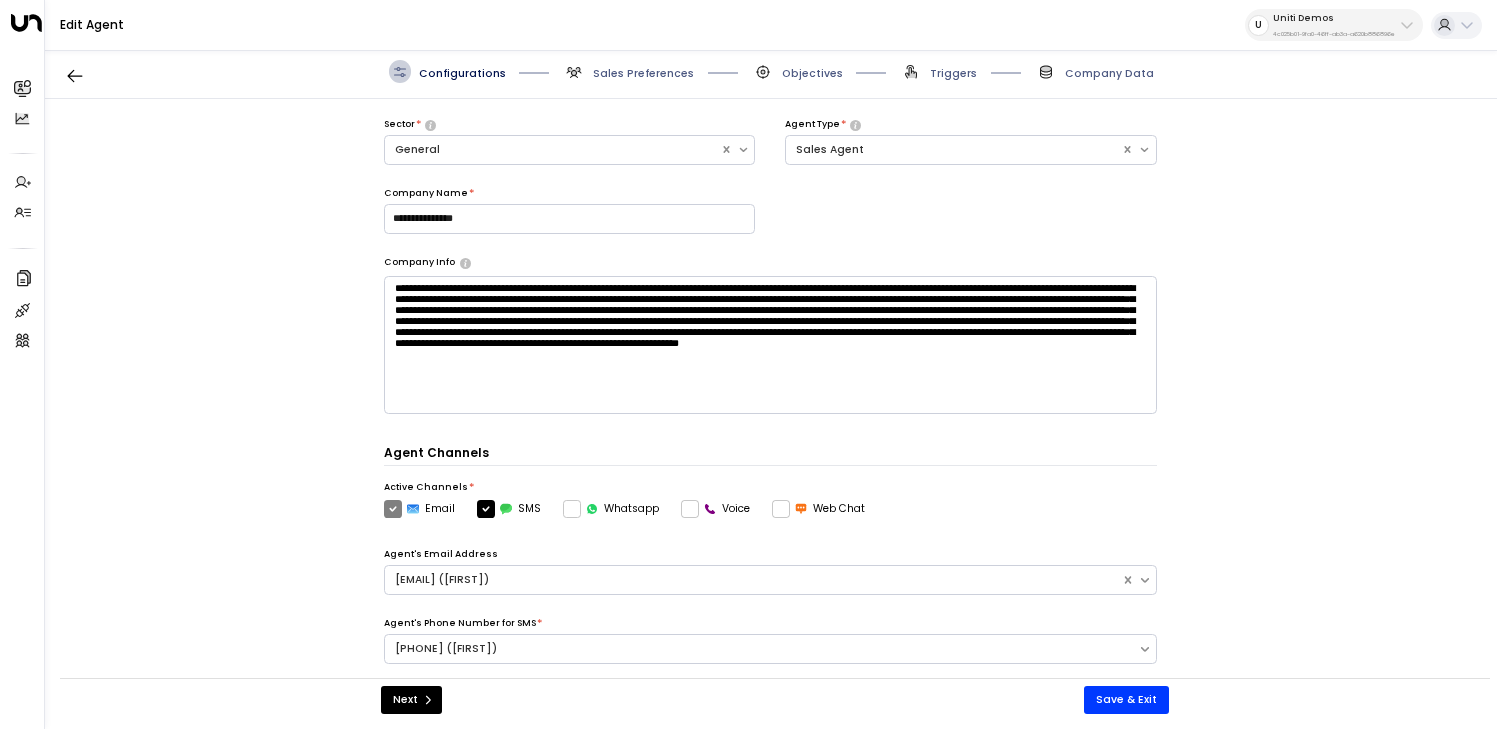 scroll, scrollTop: 150, scrollLeft: 0, axis: vertical 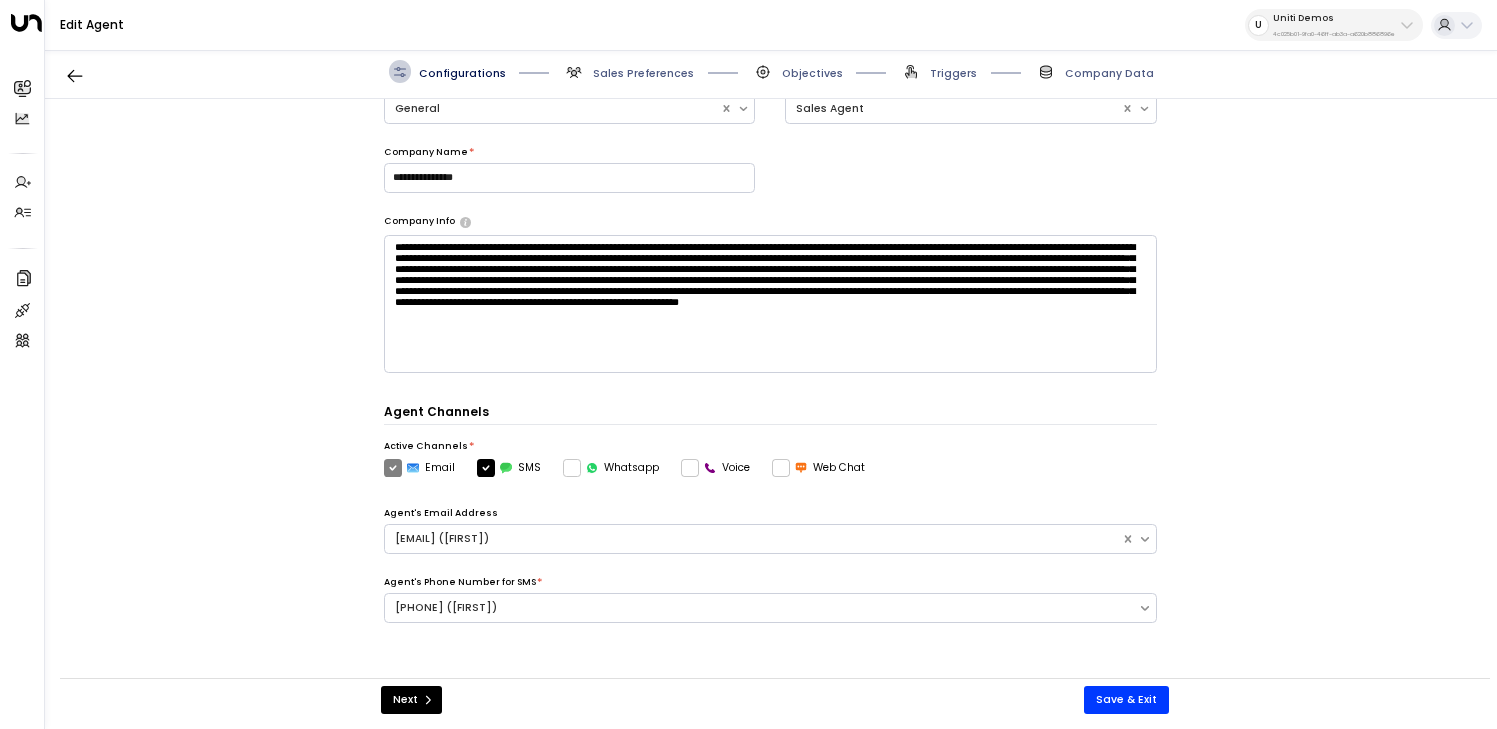 click on "Voice" at bounding box center (715, 468) 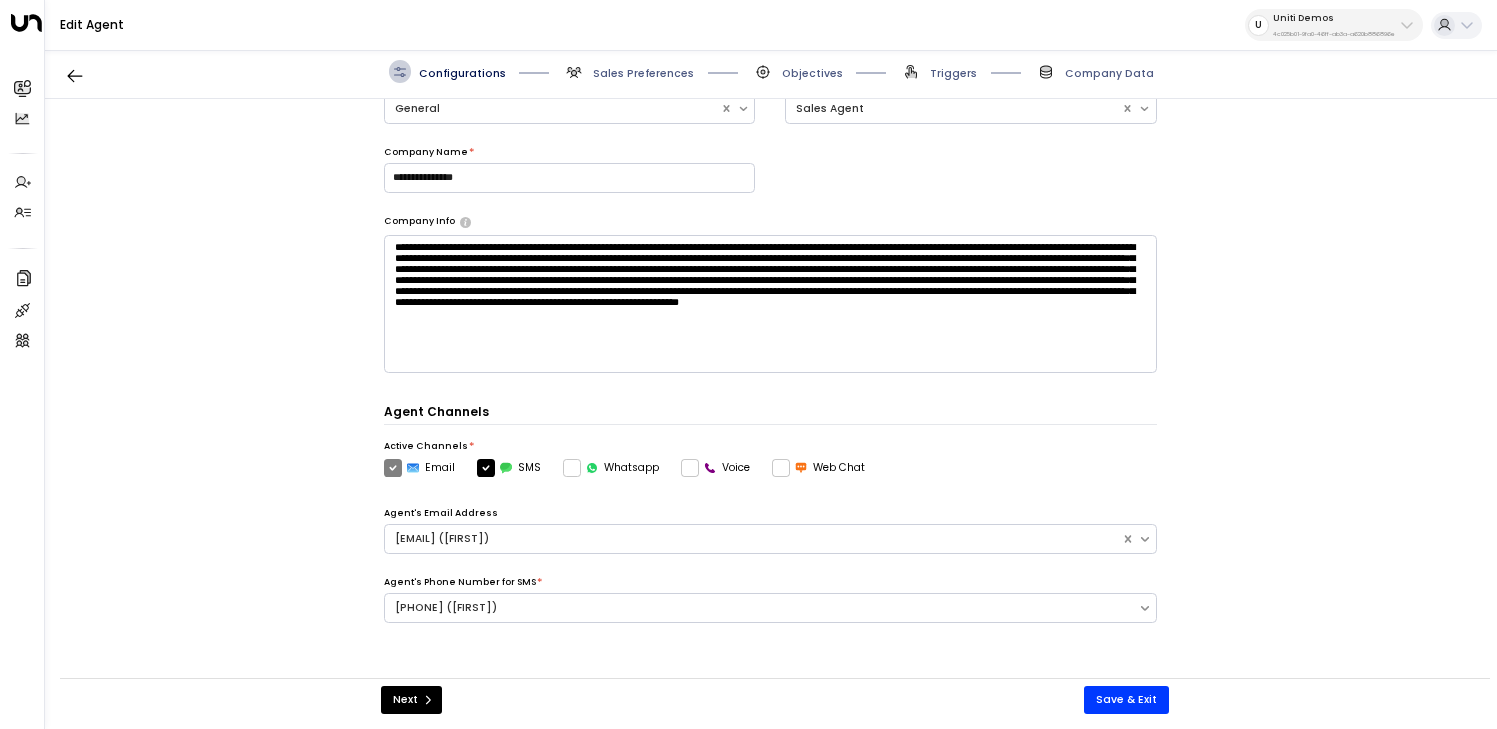 click on "Voice" at bounding box center [715, 468] 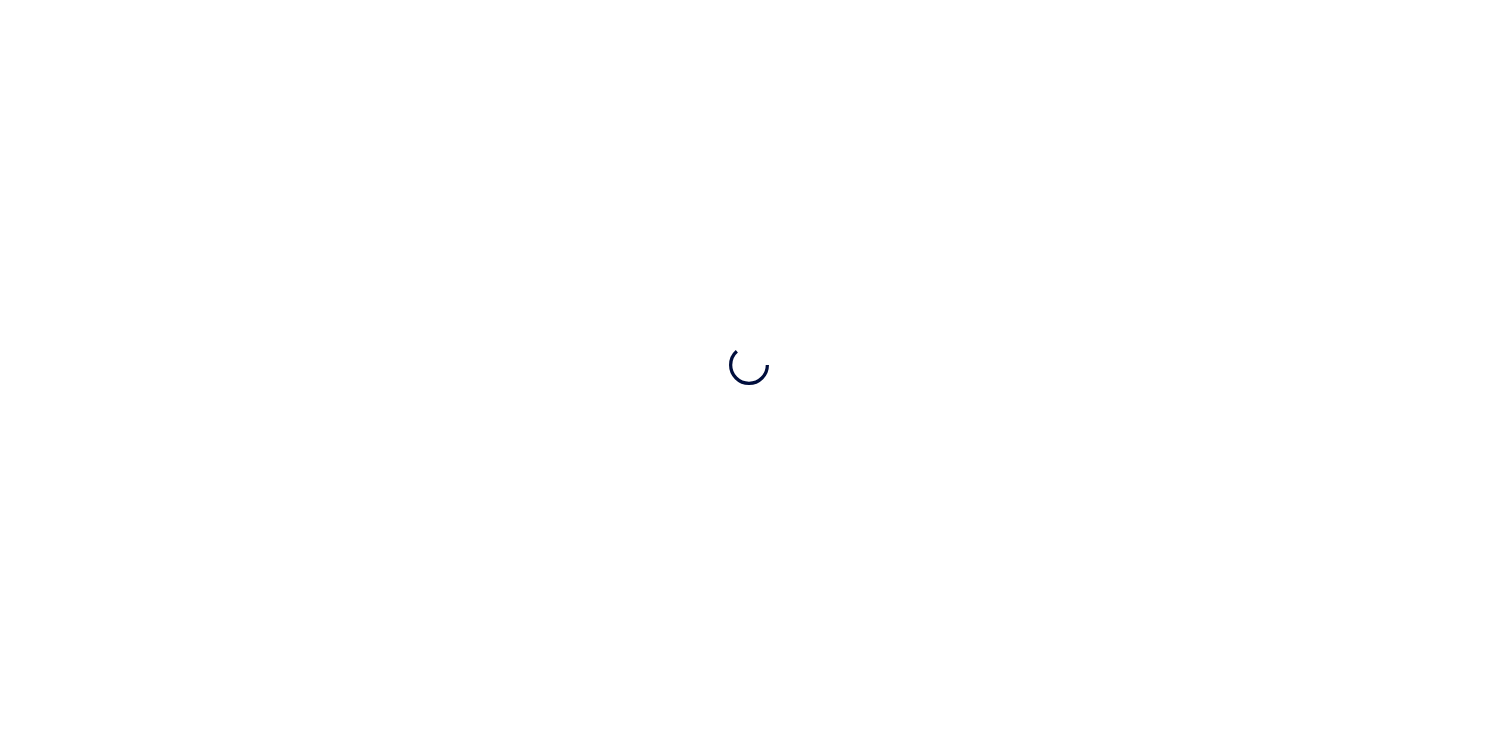 scroll, scrollTop: 0, scrollLeft: 0, axis: both 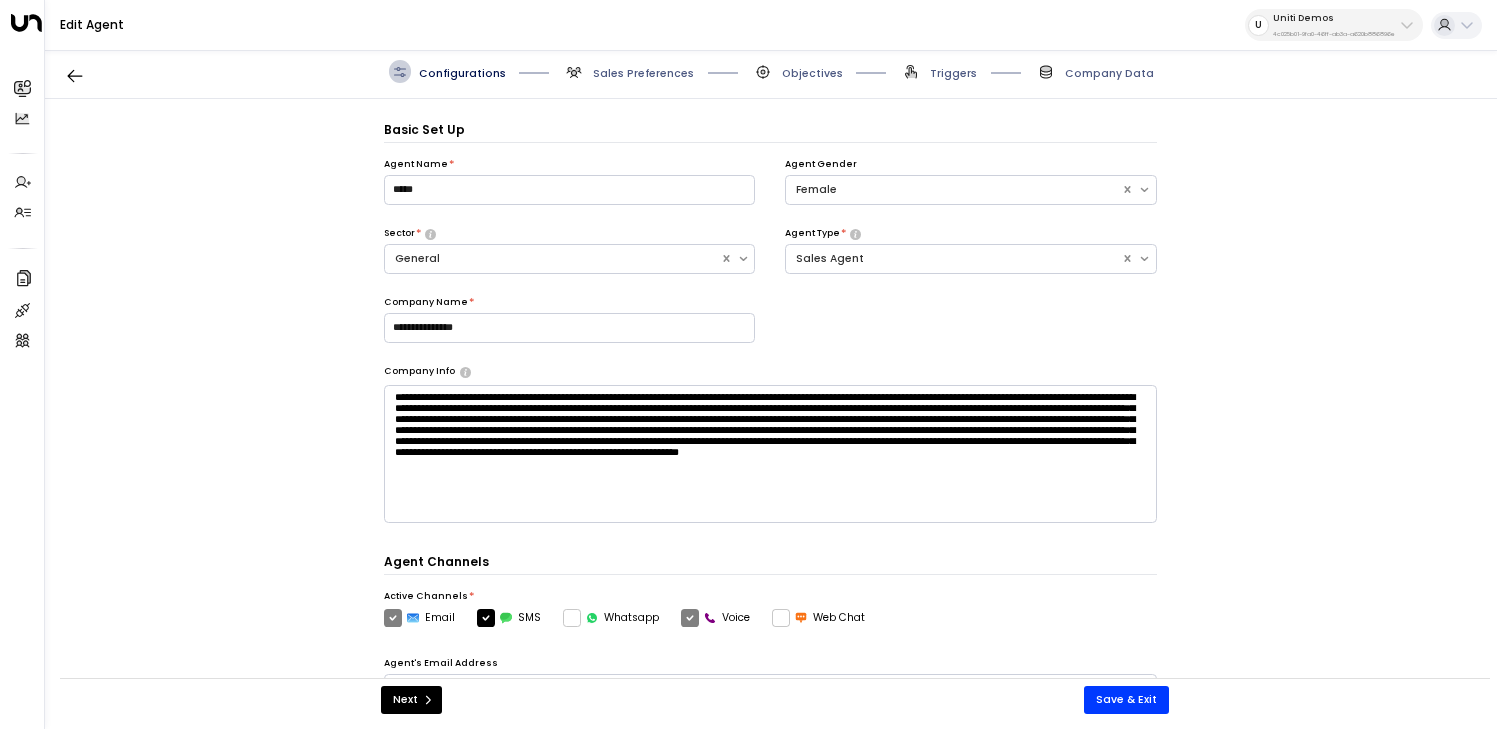 click on "Sales Preferences" at bounding box center [643, 73] 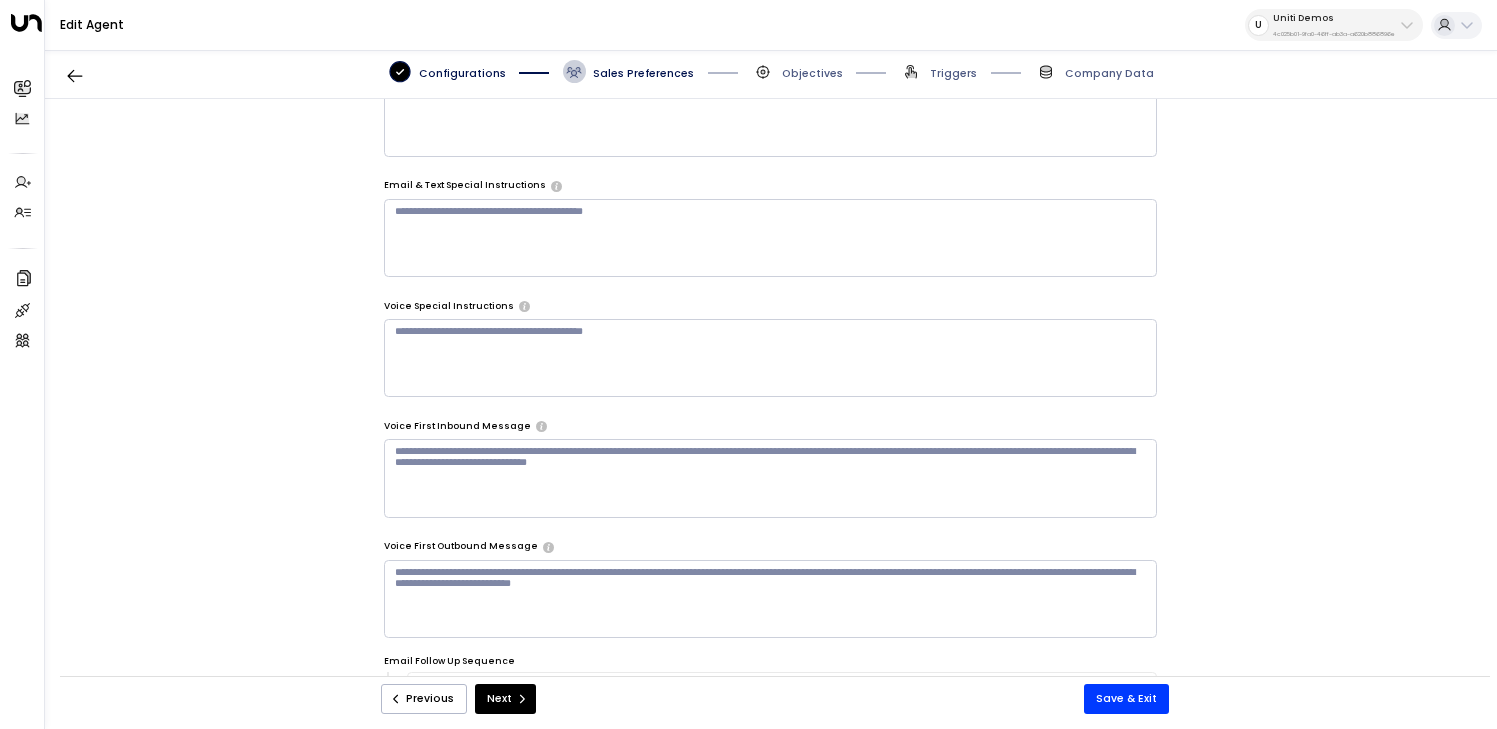 scroll, scrollTop: 532, scrollLeft: 0, axis: vertical 